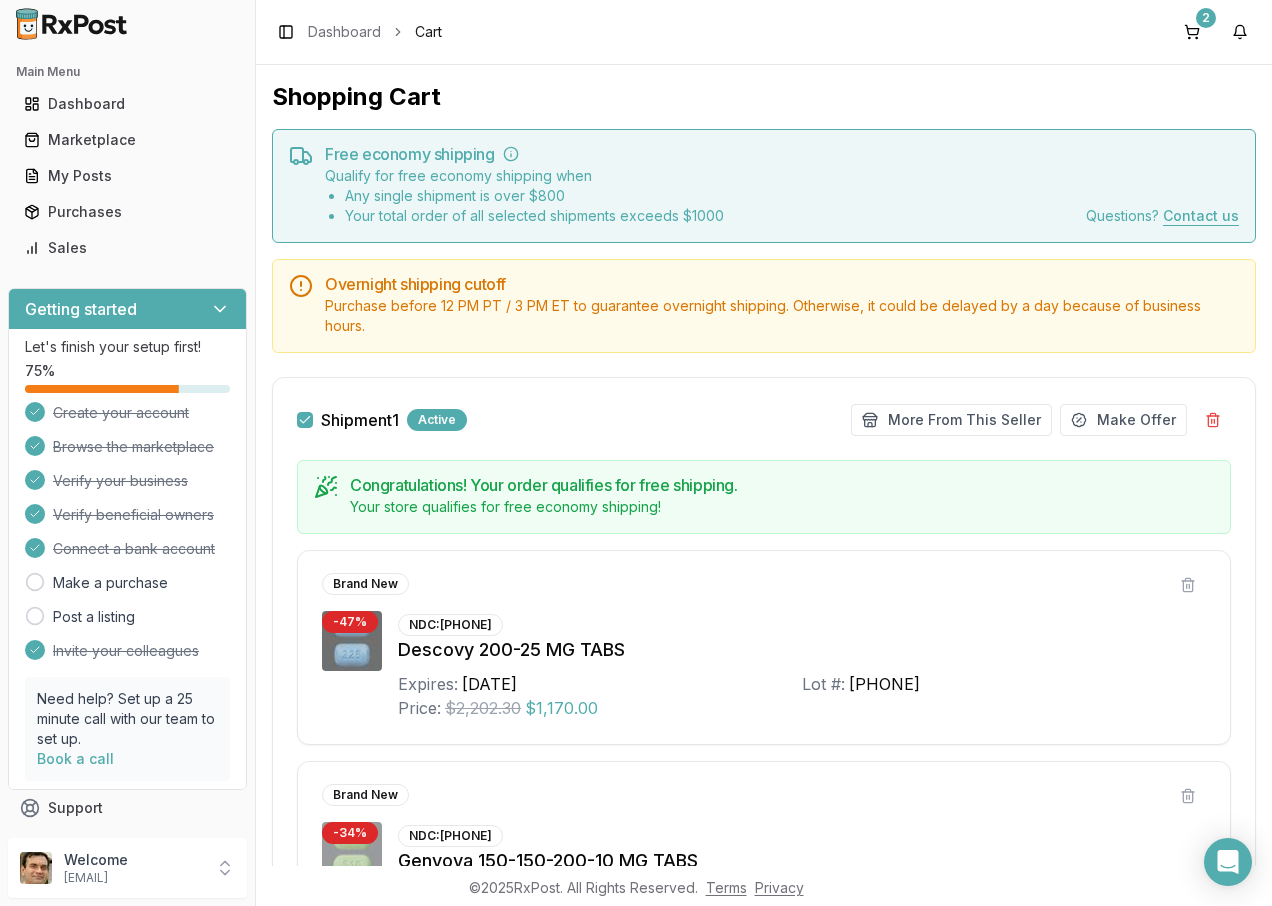 scroll, scrollTop: 0, scrollLeft: 0, axis: both 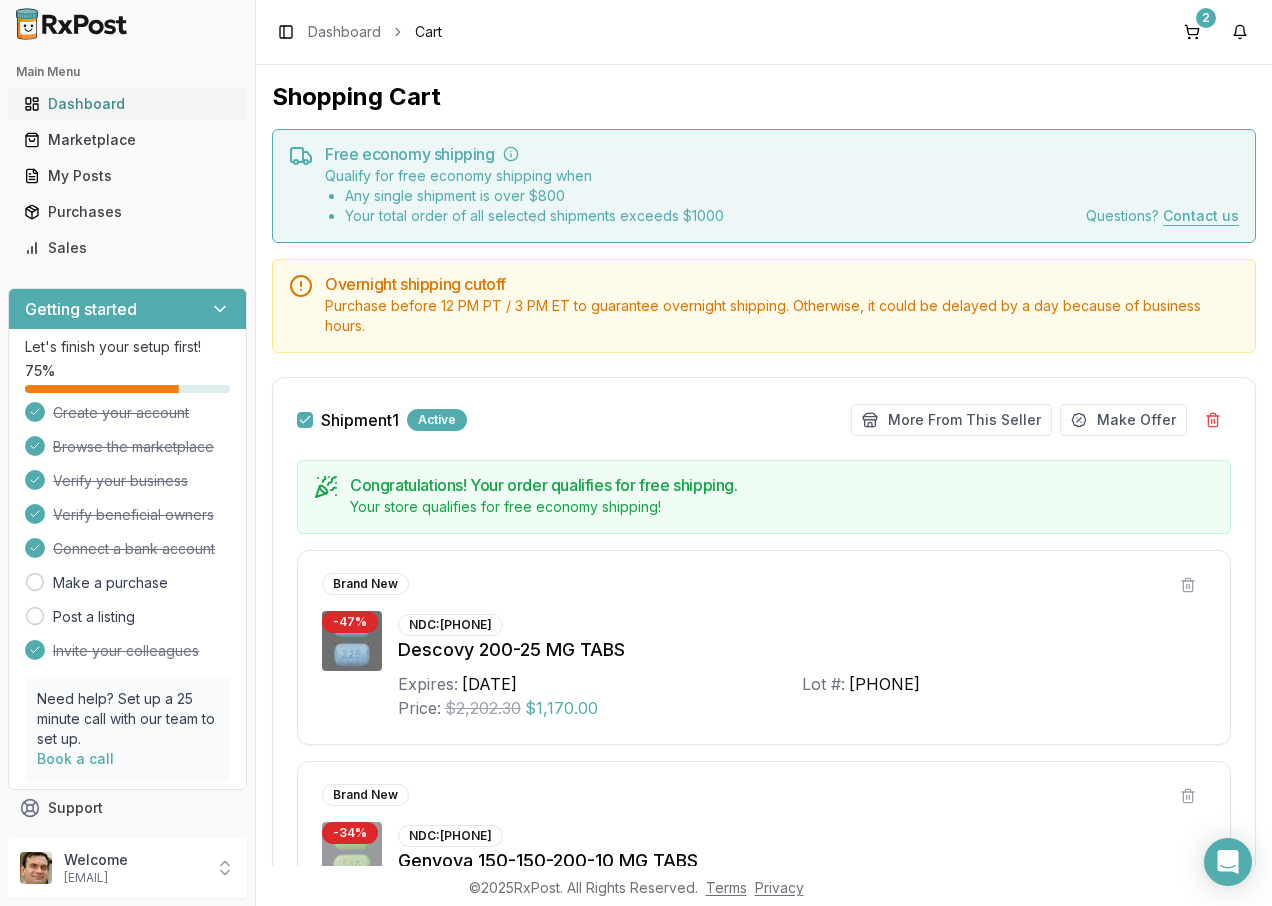 click on "Dashboard" at bounding box center (127, 104) 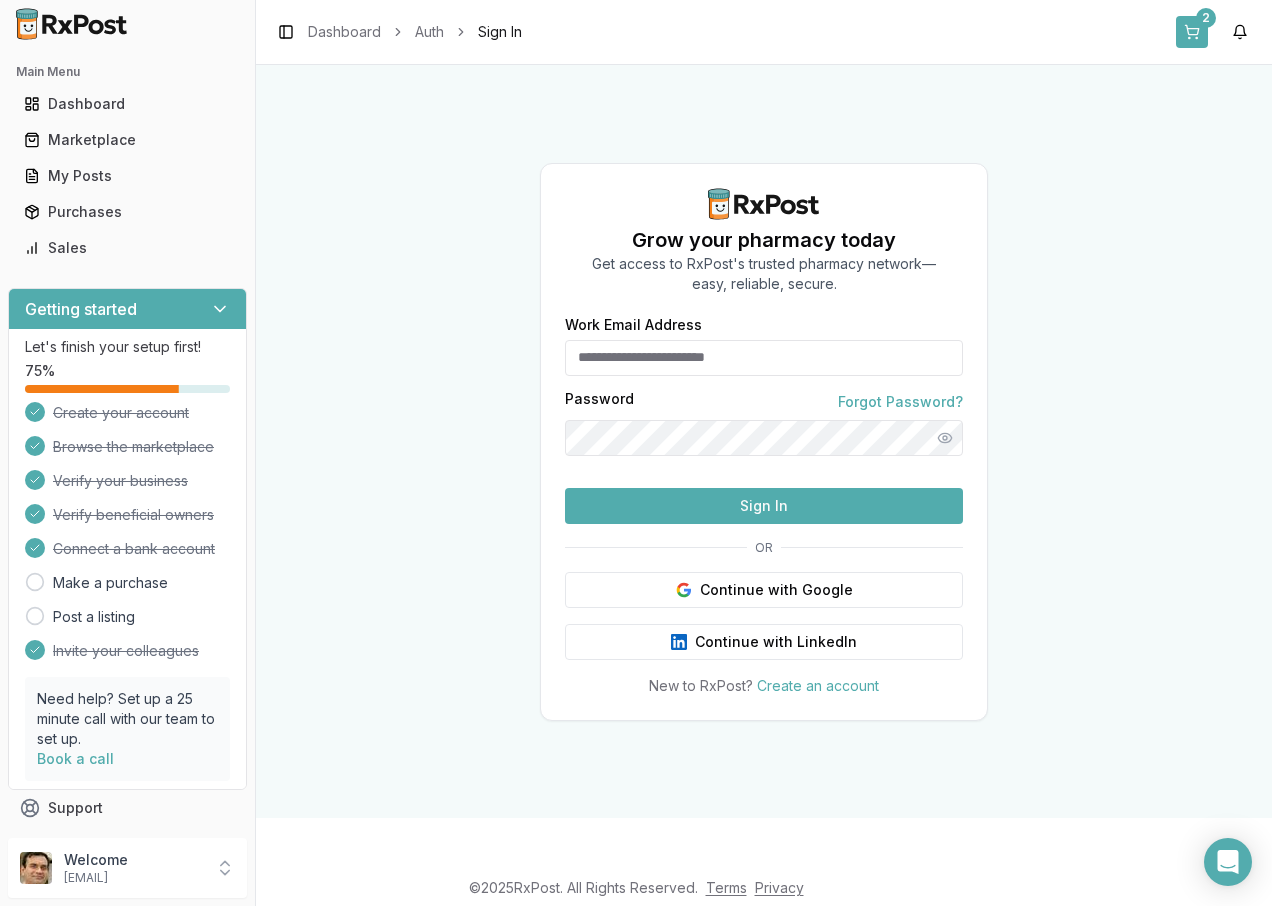 click on "2" at bounding box center [1192, 32] 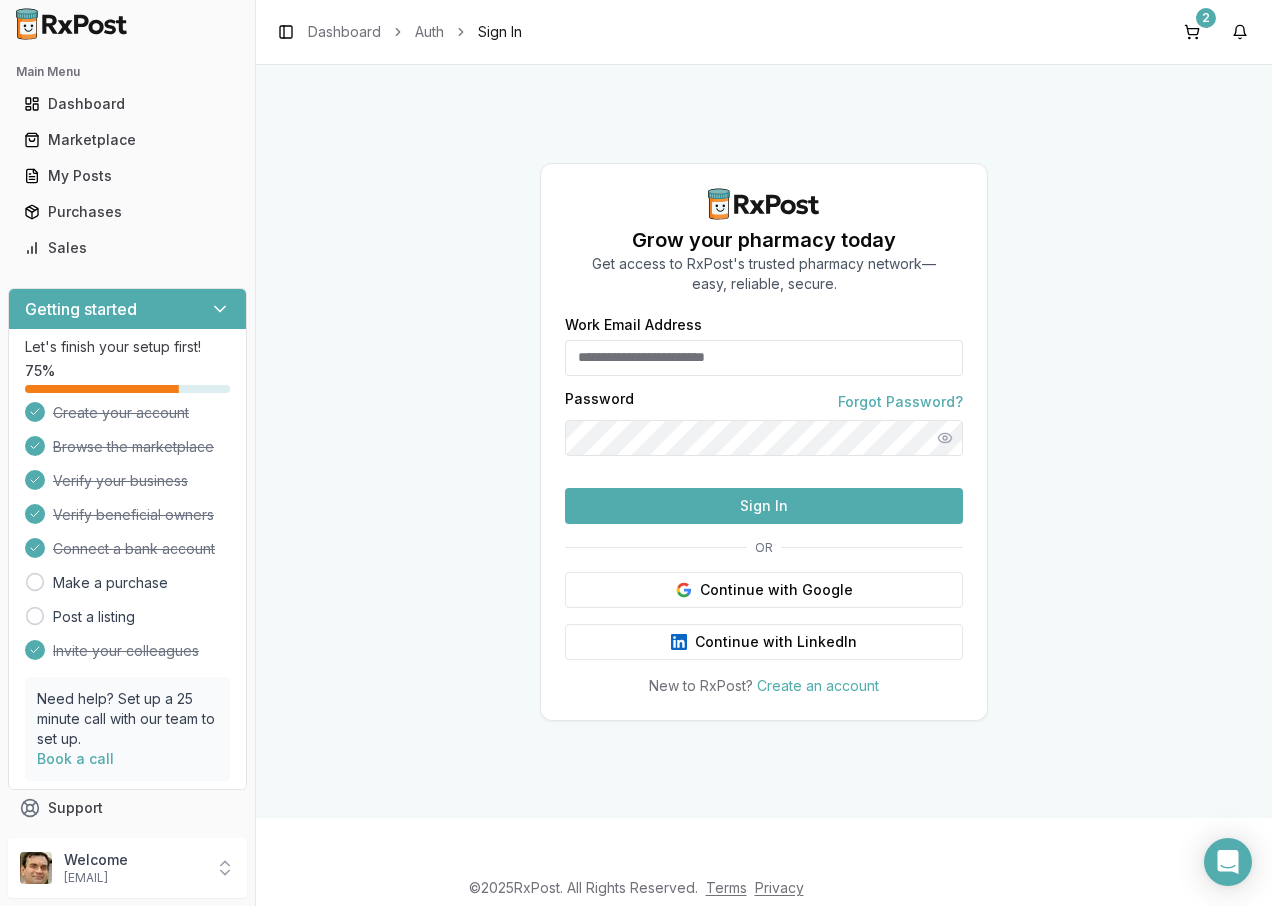 click on "Sign In" at bounding box center [500, 32] 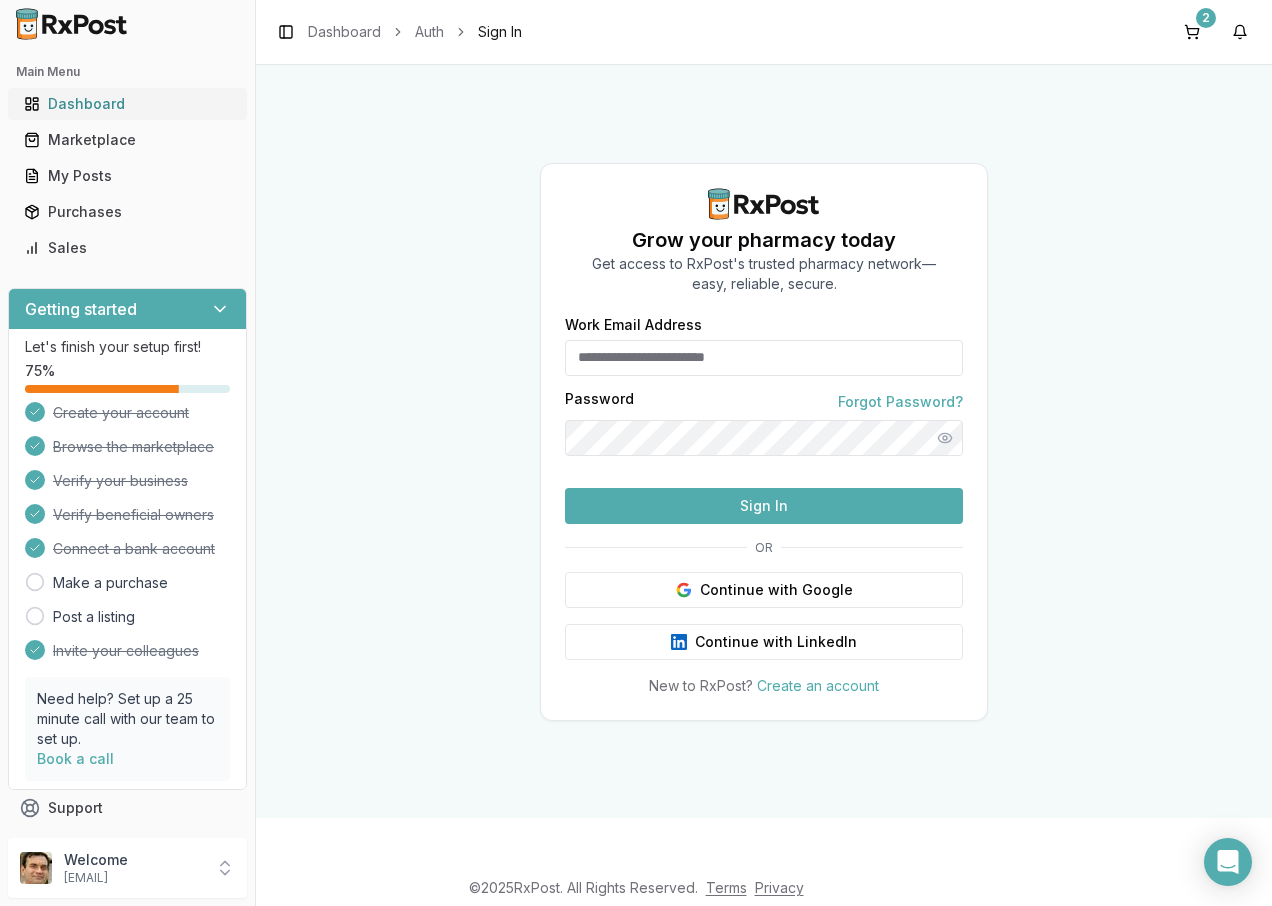 click on "Dashboard" at bounding box center (127, 104) 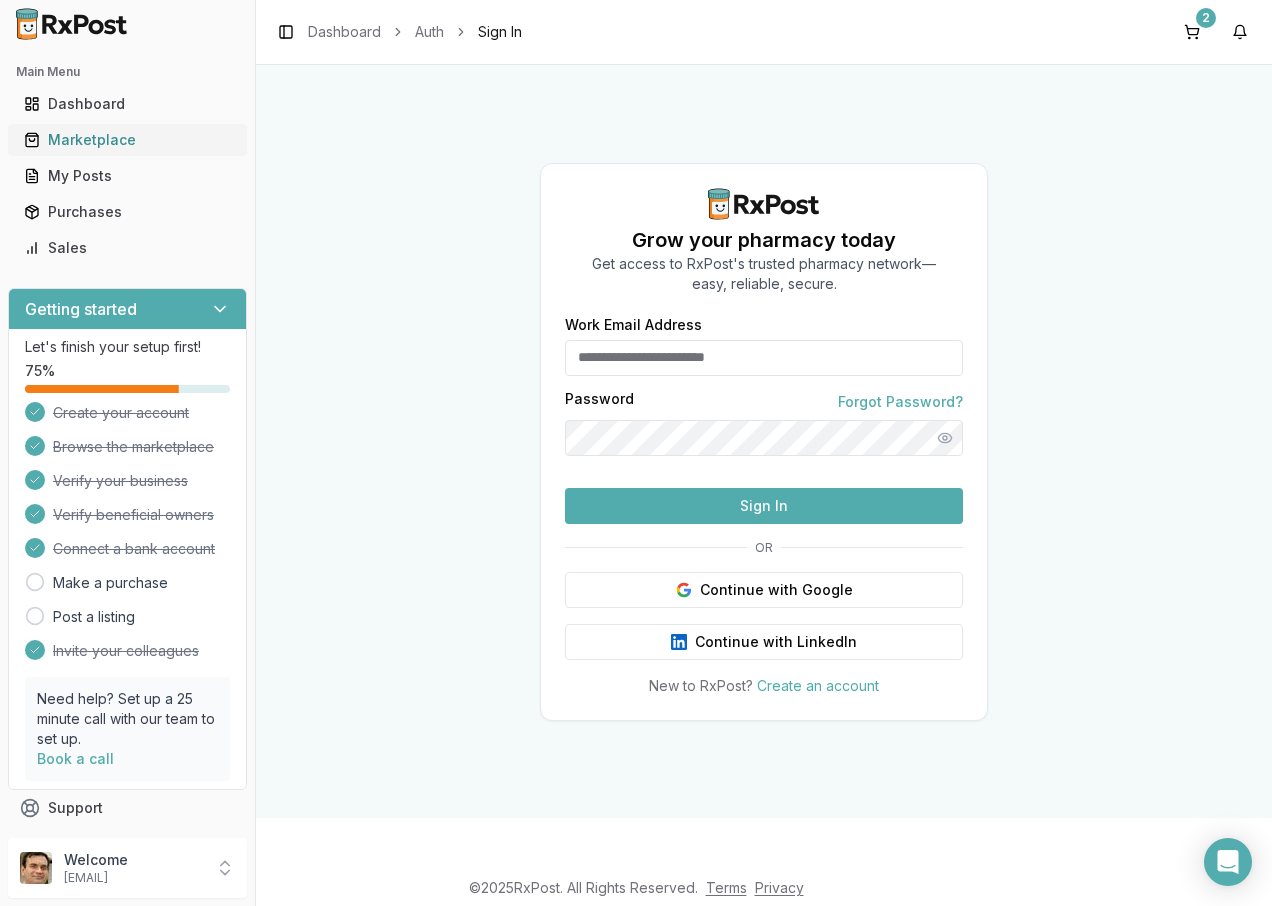 click on "Marketplace" at bounding box center [127, 140] 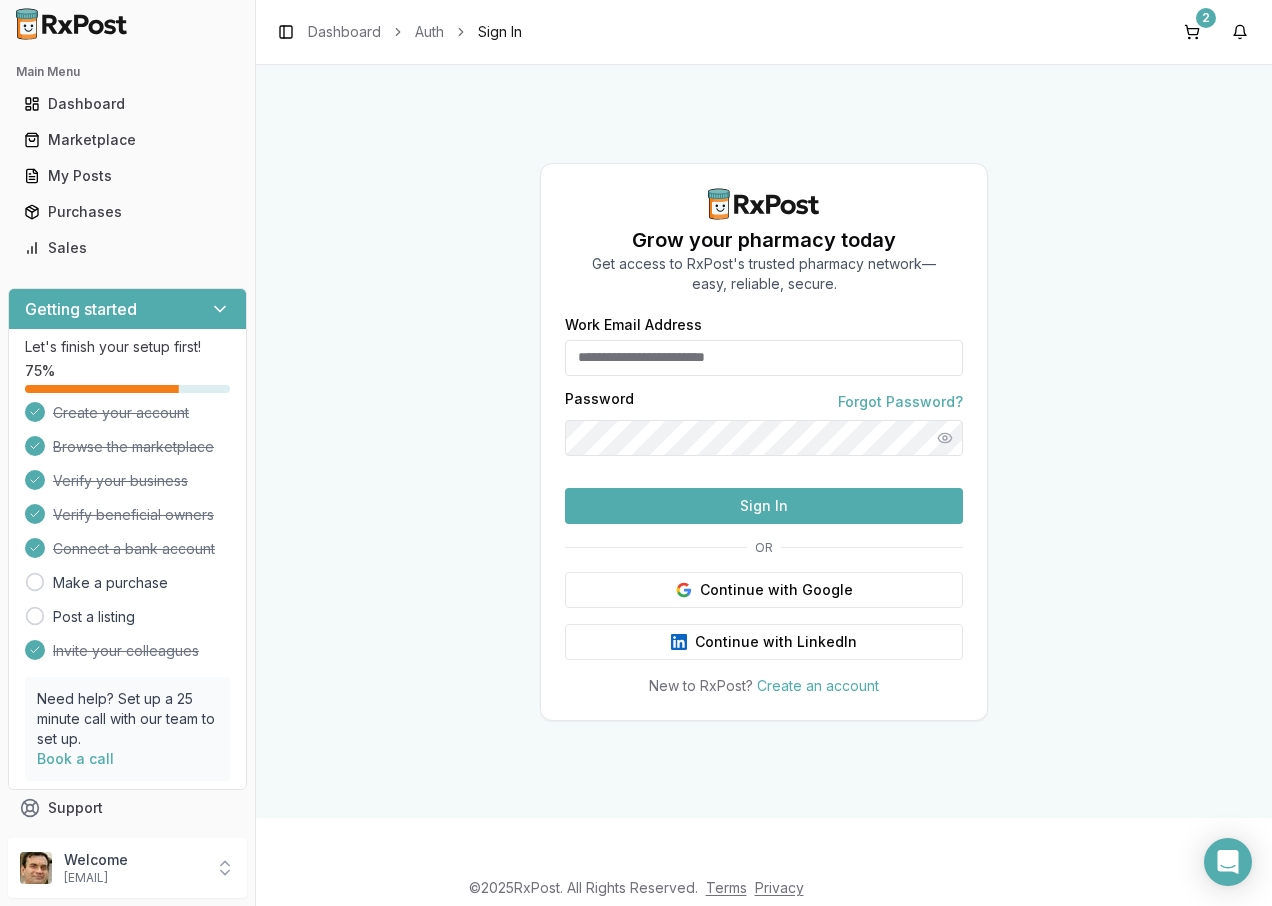 click on "Sign In" at bounding box center [500, 32] 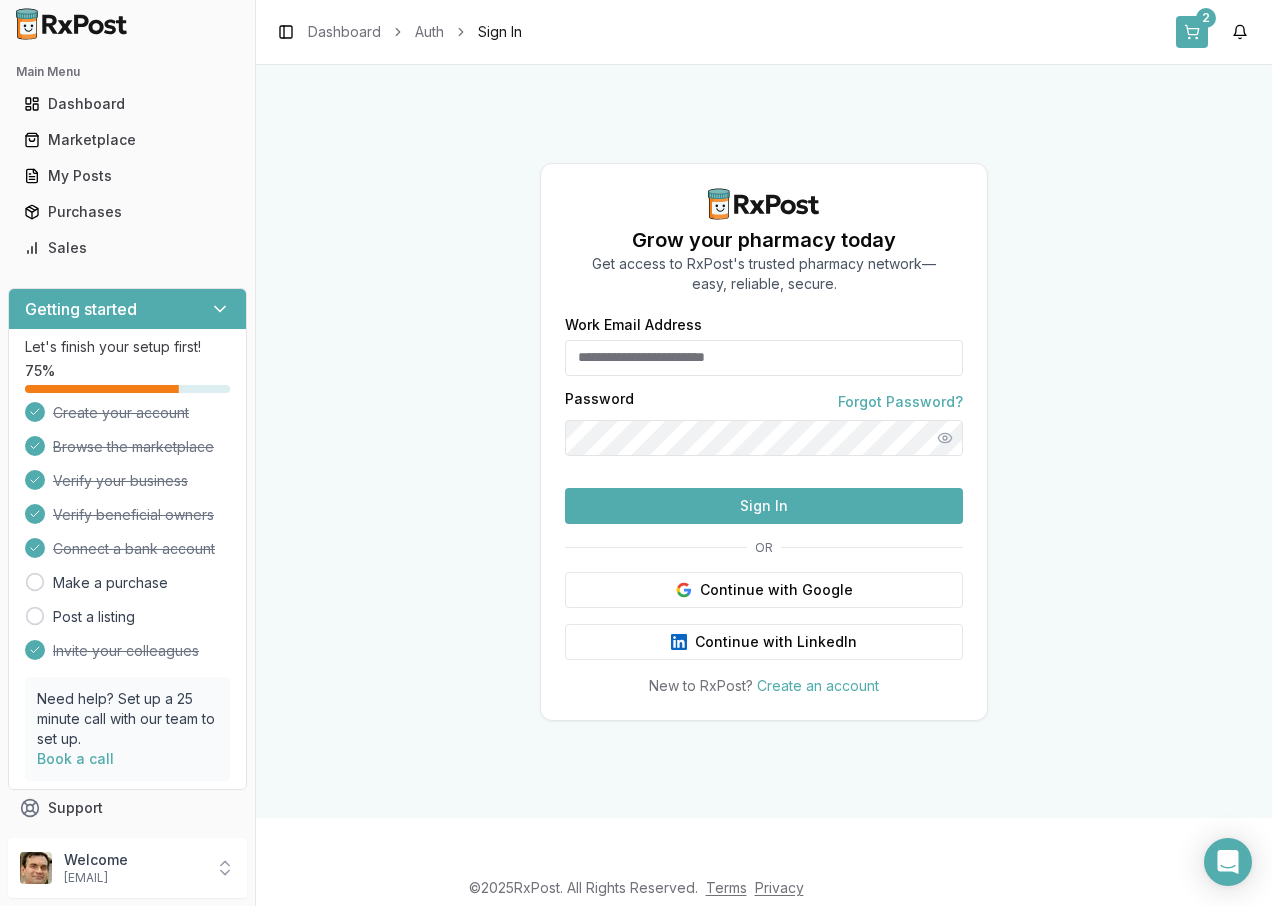 click on "2" at bounding box center [1206, 18] 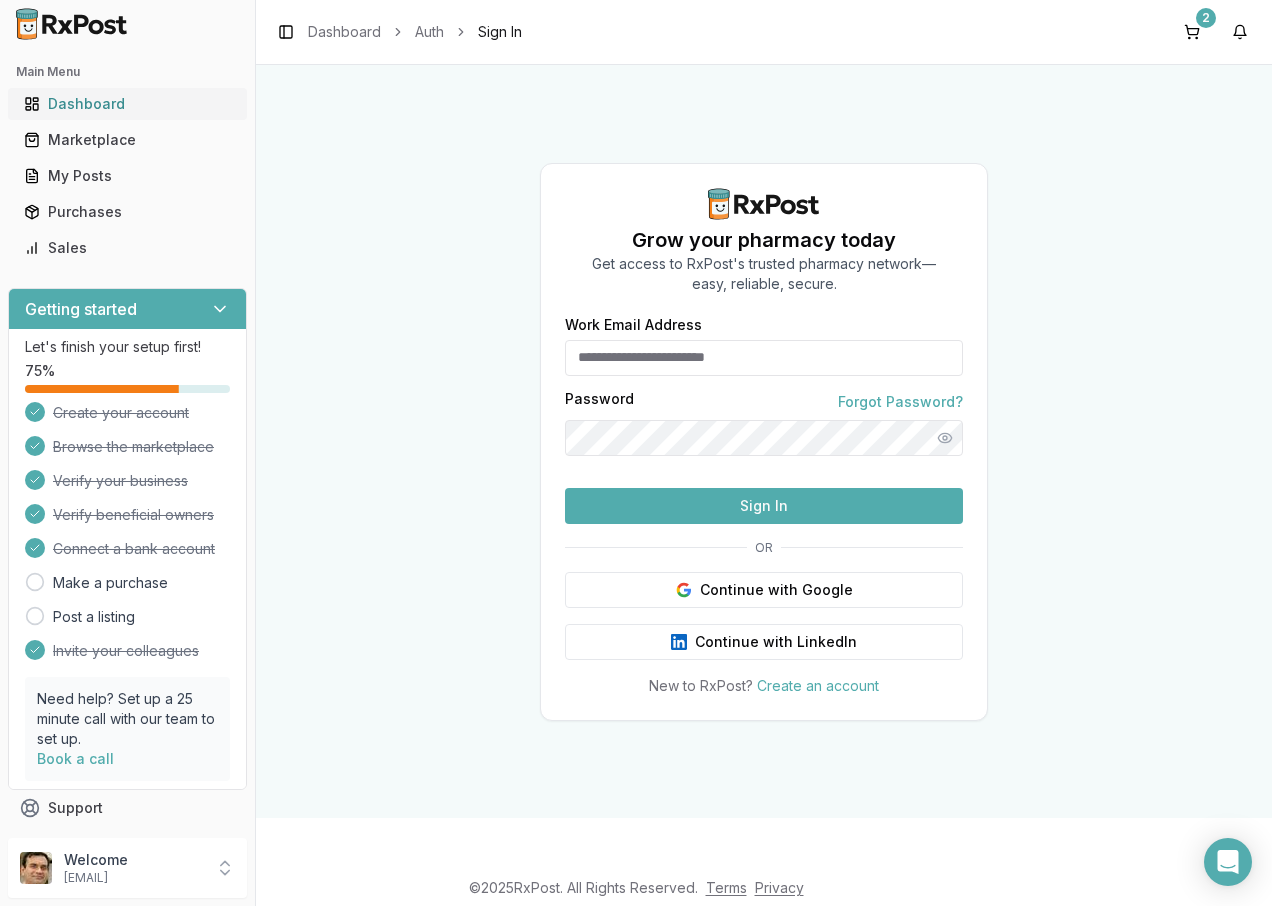 click on "Dashboard" at bounding box center (127, 104) 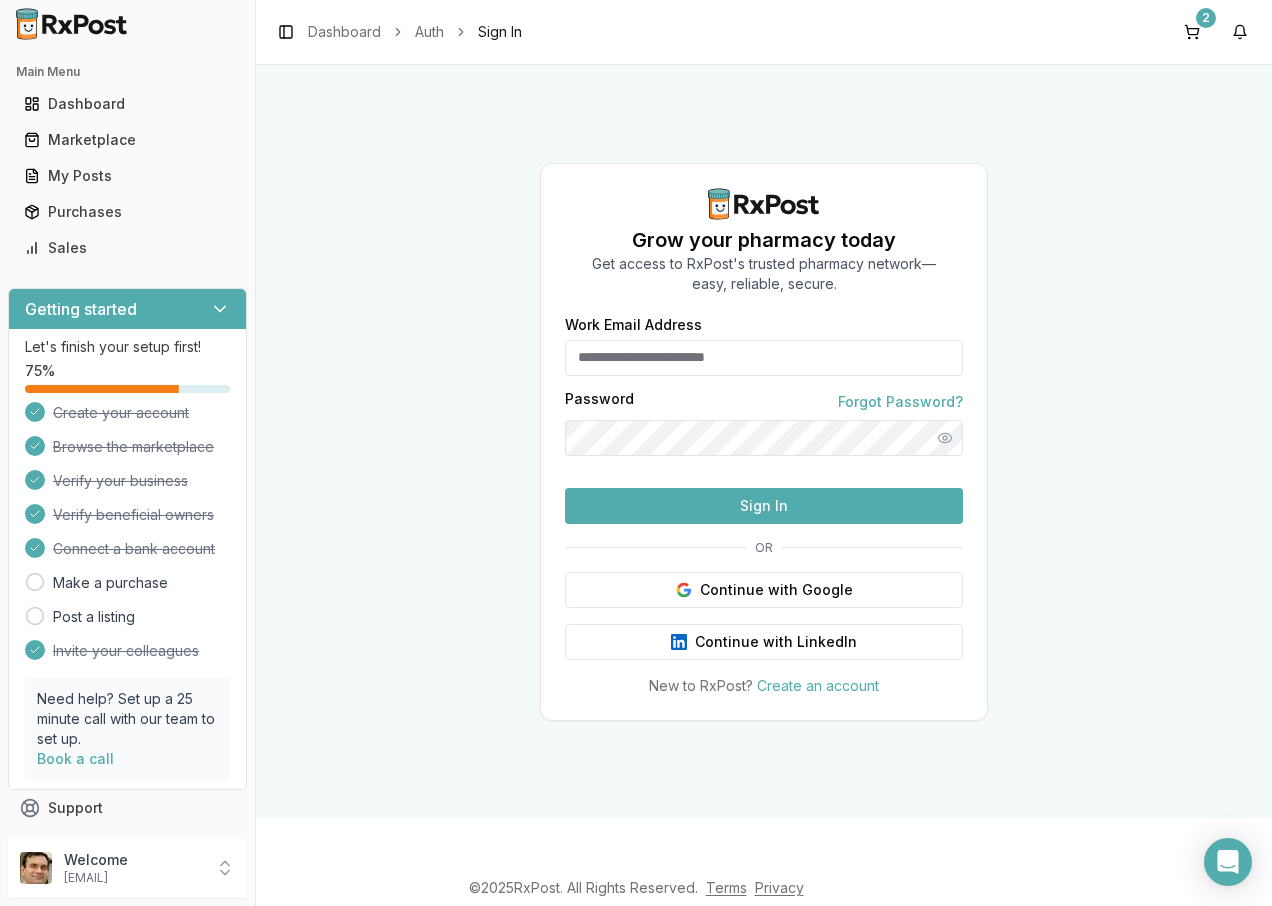 click on "Sign In" at bounding box center (764, 506) 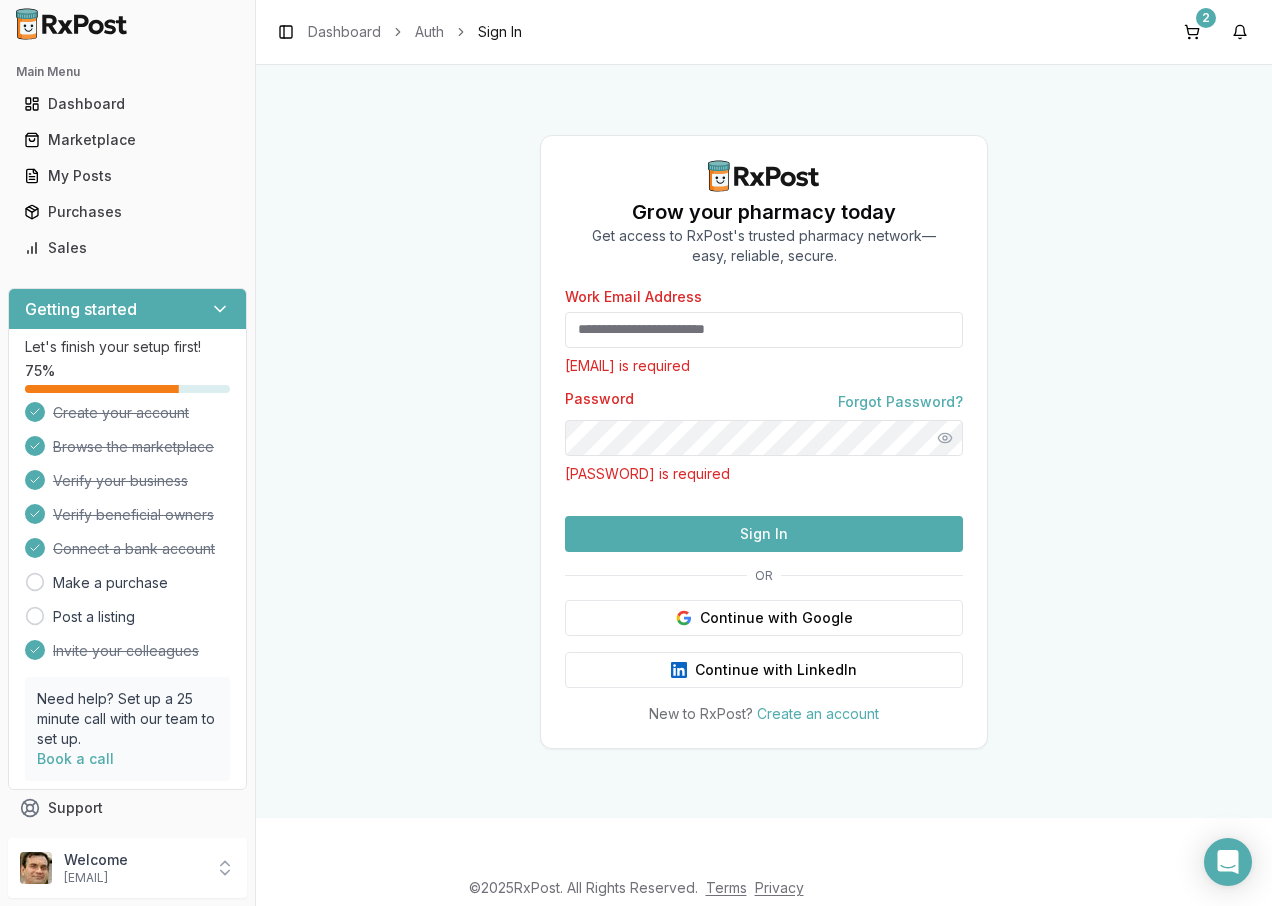 click on "Work Email Address" at bounding box center (764, 330) 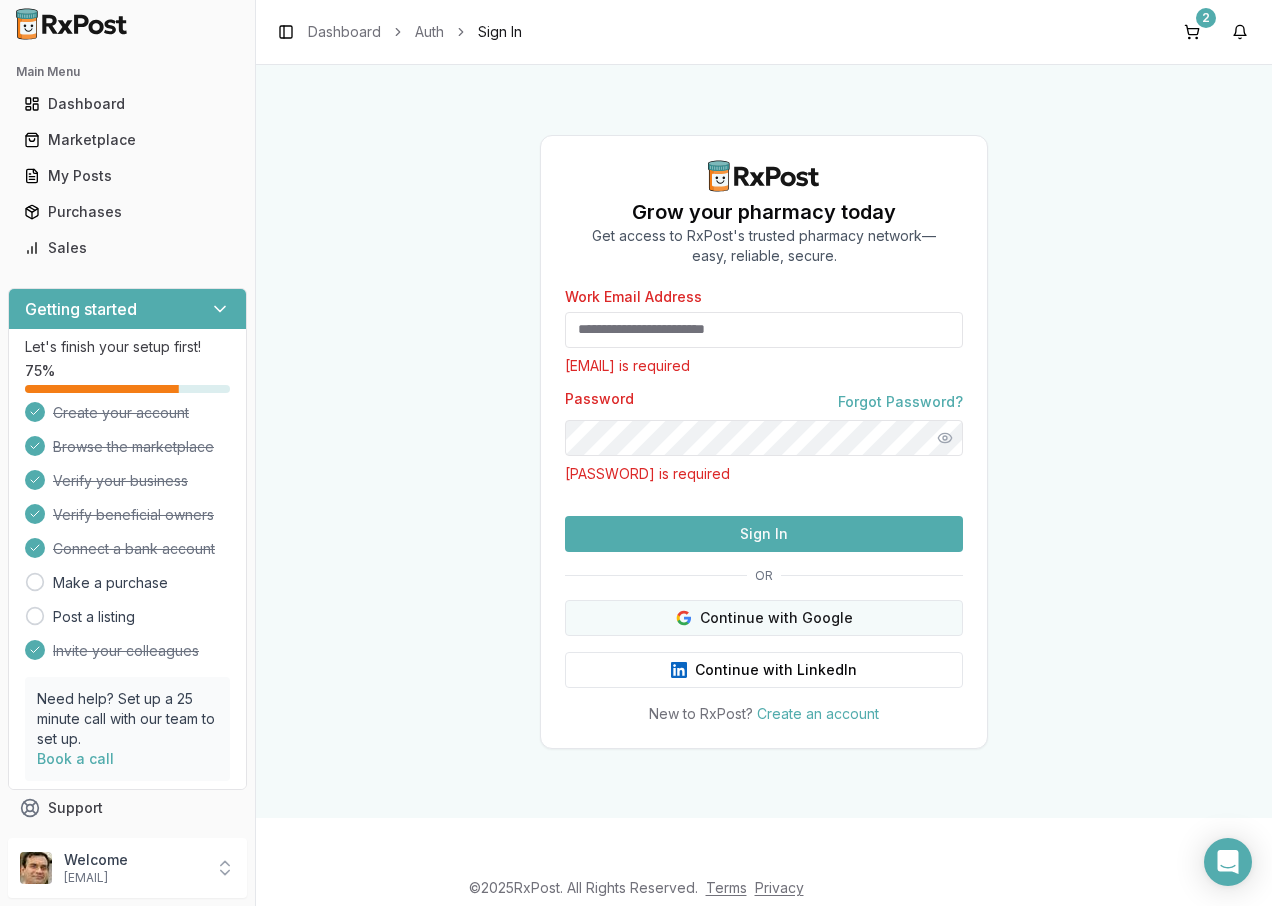 click on "Continue with Google" at bounding box center (764, 618) 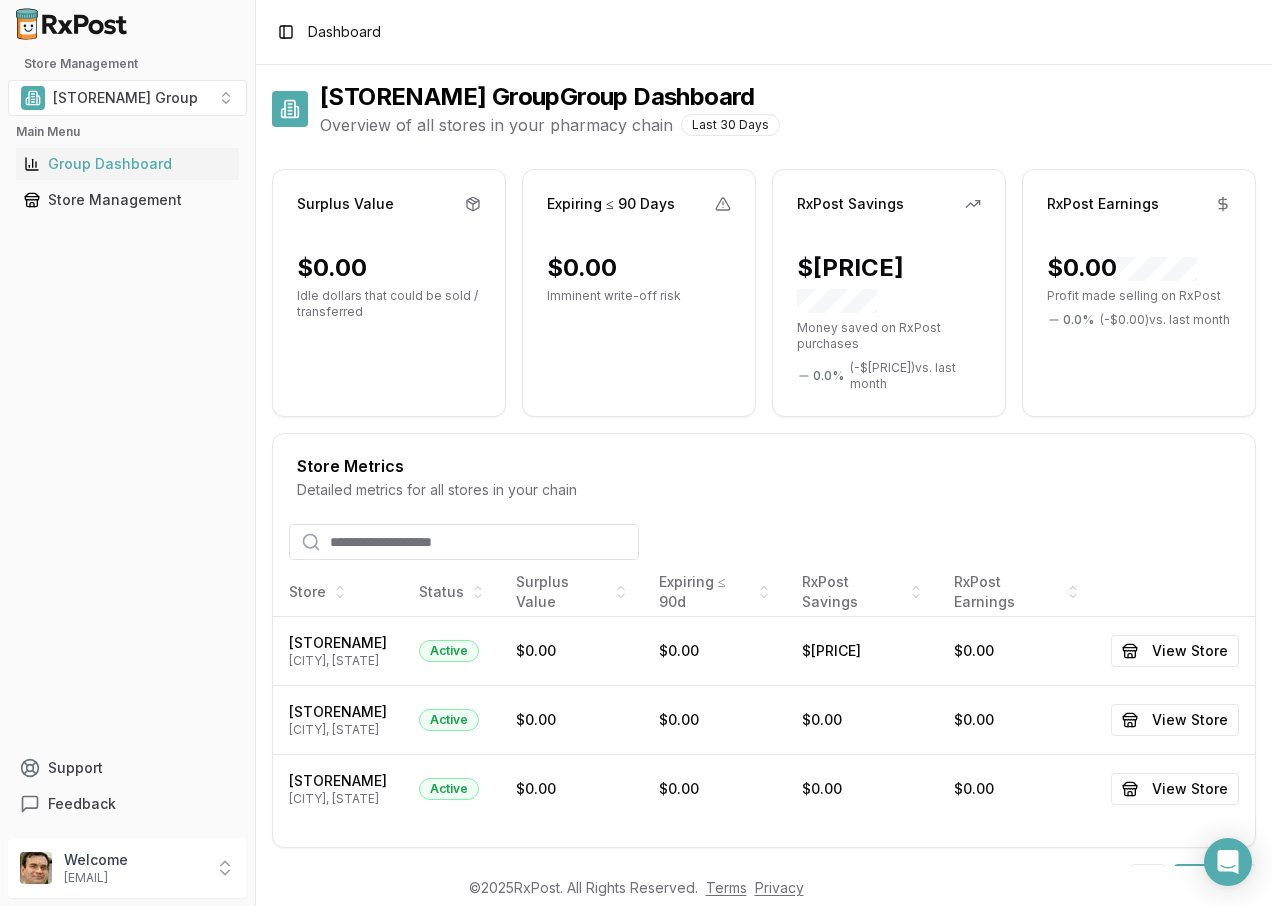 scroll, scrollTop: 0, scrollLeft: 0, axis: both 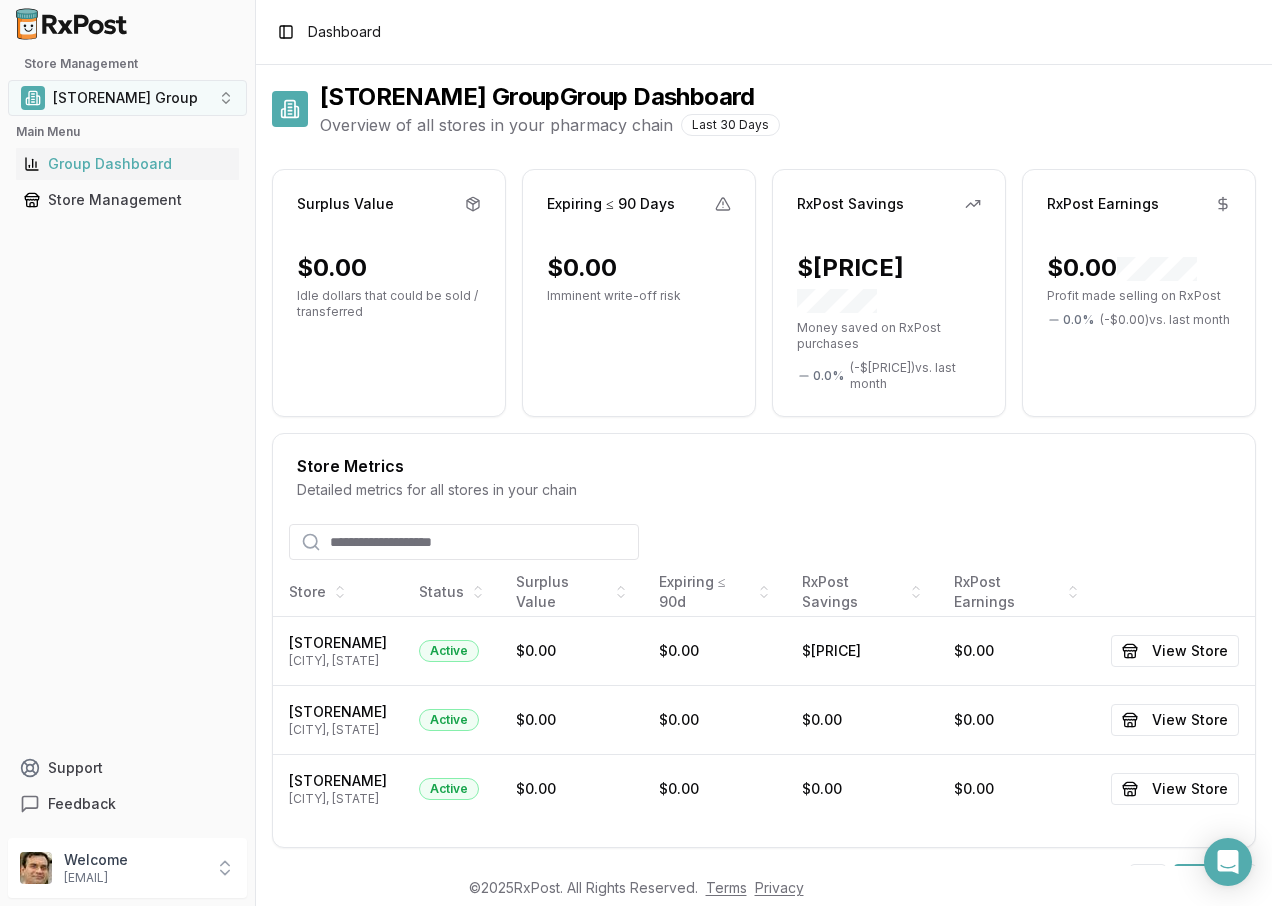 click on "[STORENAME] Group" at bounding box center (127, 98) 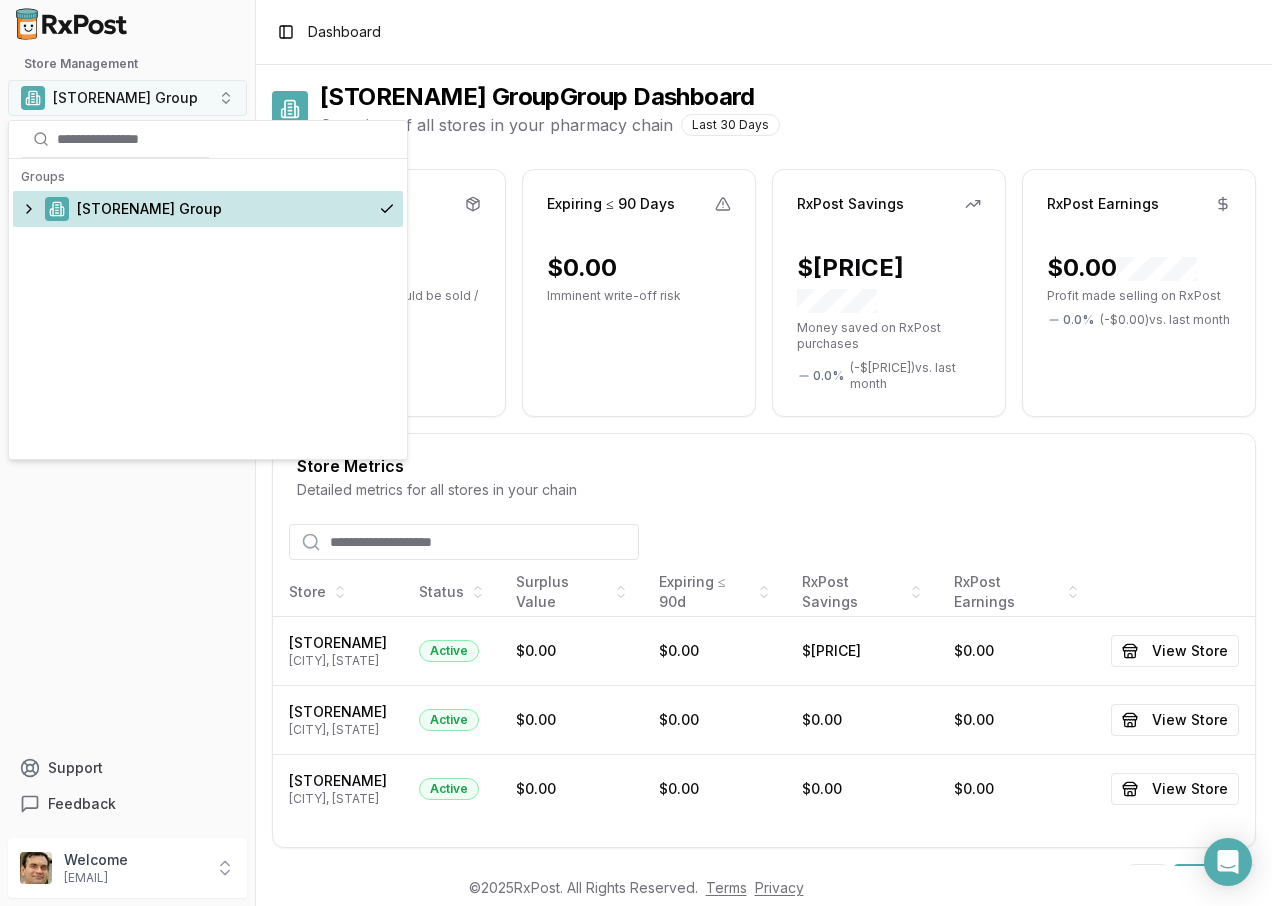 click on "[STORENAME] Group" at bounding box center [127, 98] 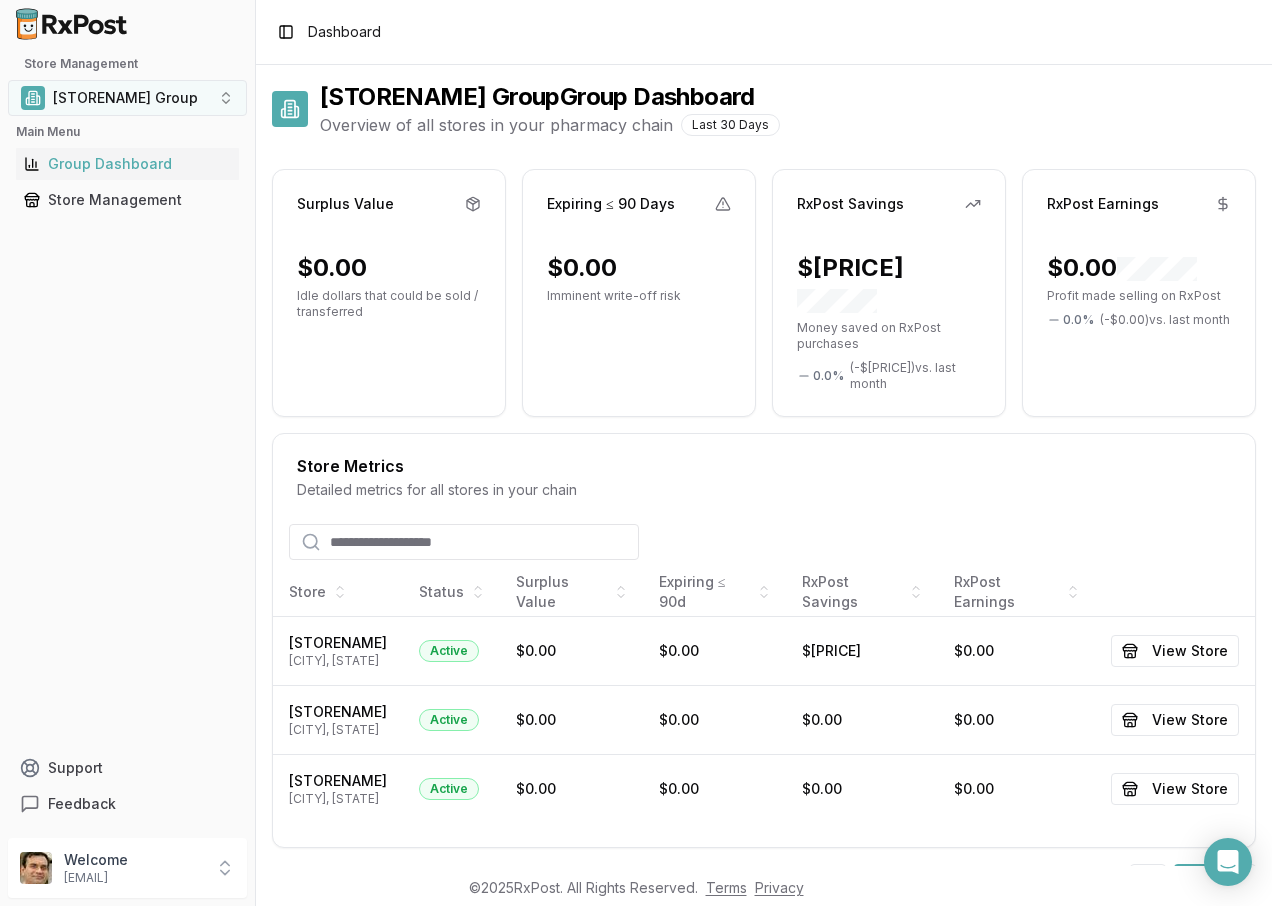 click on "[STORENAME] Group" at bounding box center [127, 98] 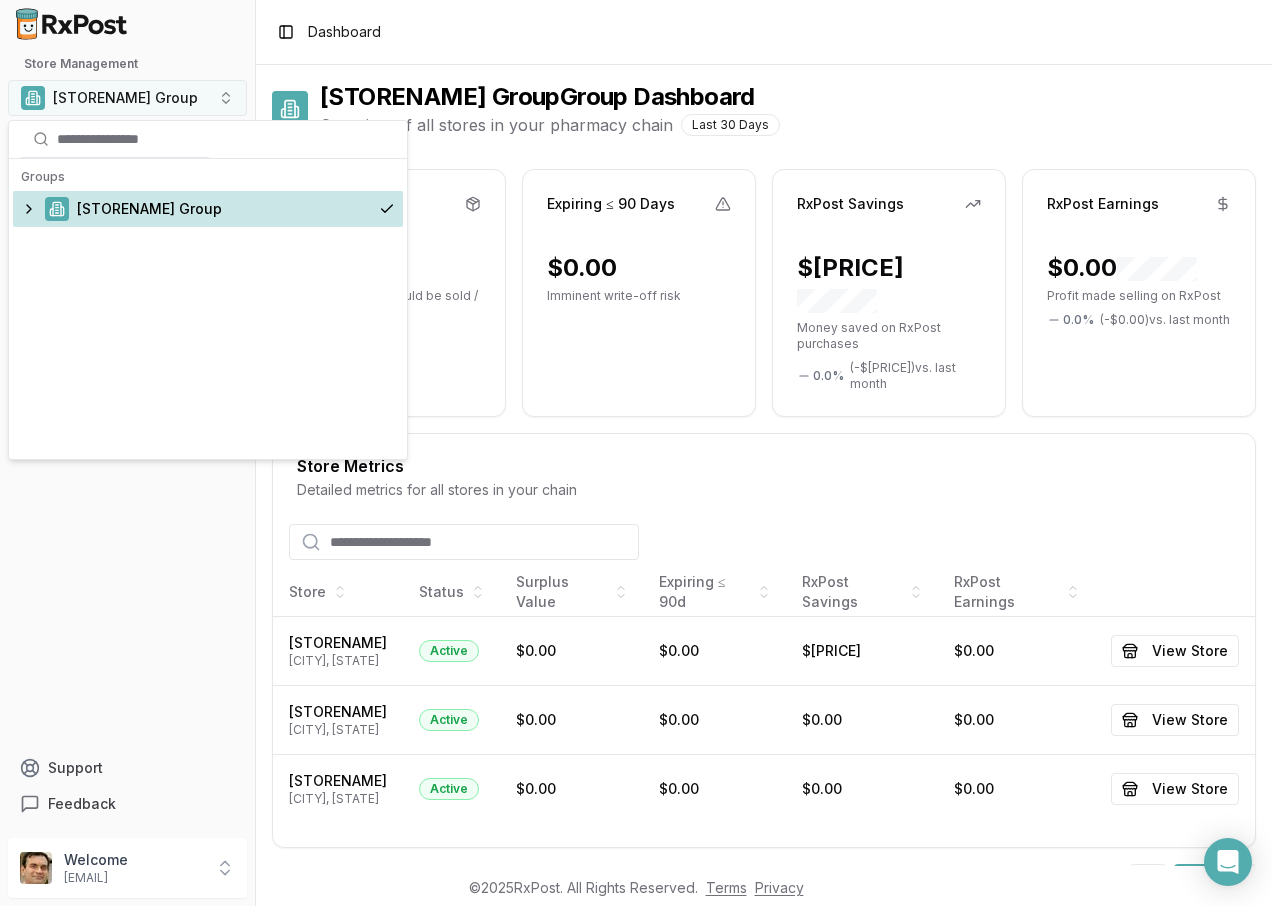 click on "[STORENAME] Group" at bounding box center (127, 98) 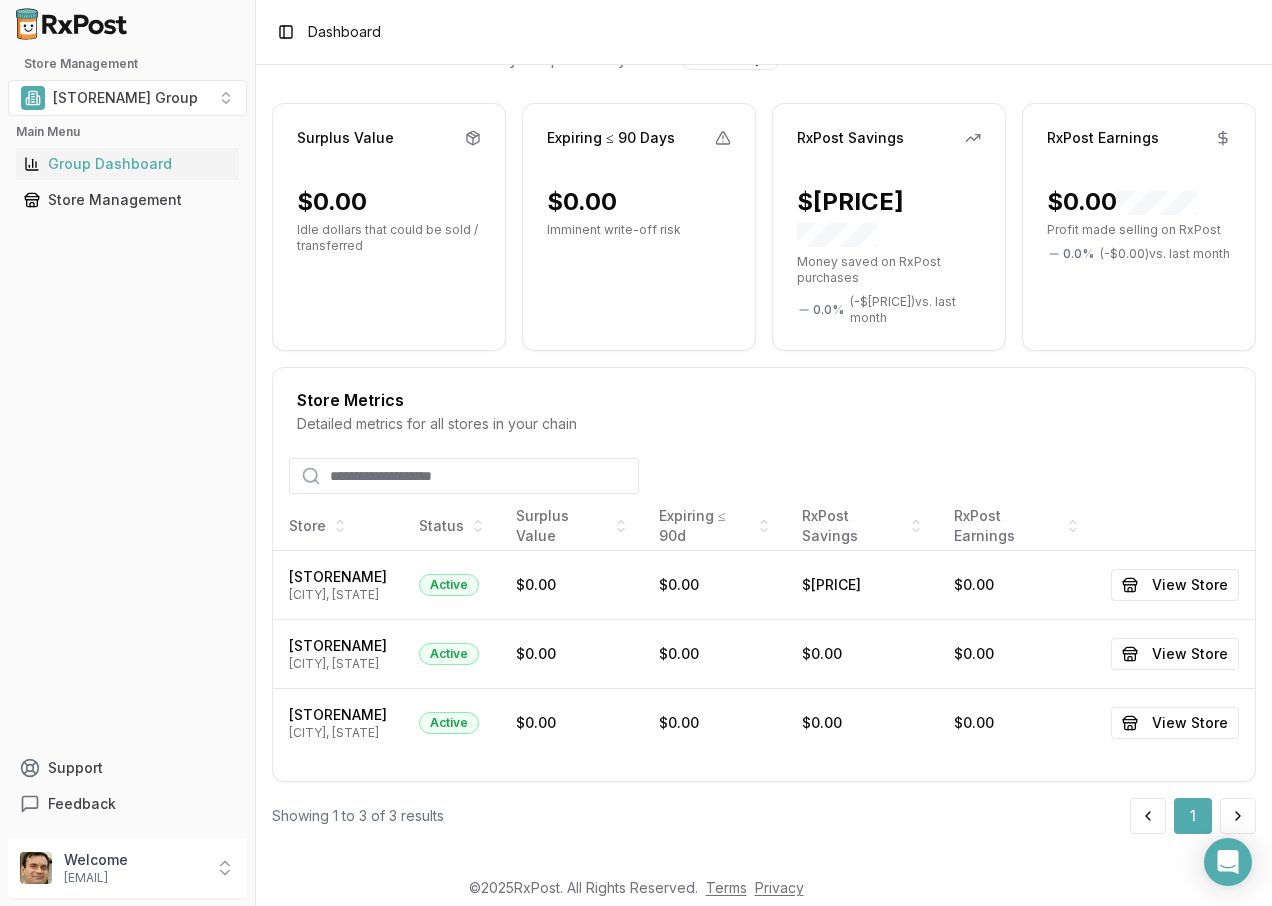 scroll, scrollTop: 106, scrollLeft: 0, axis: vertical 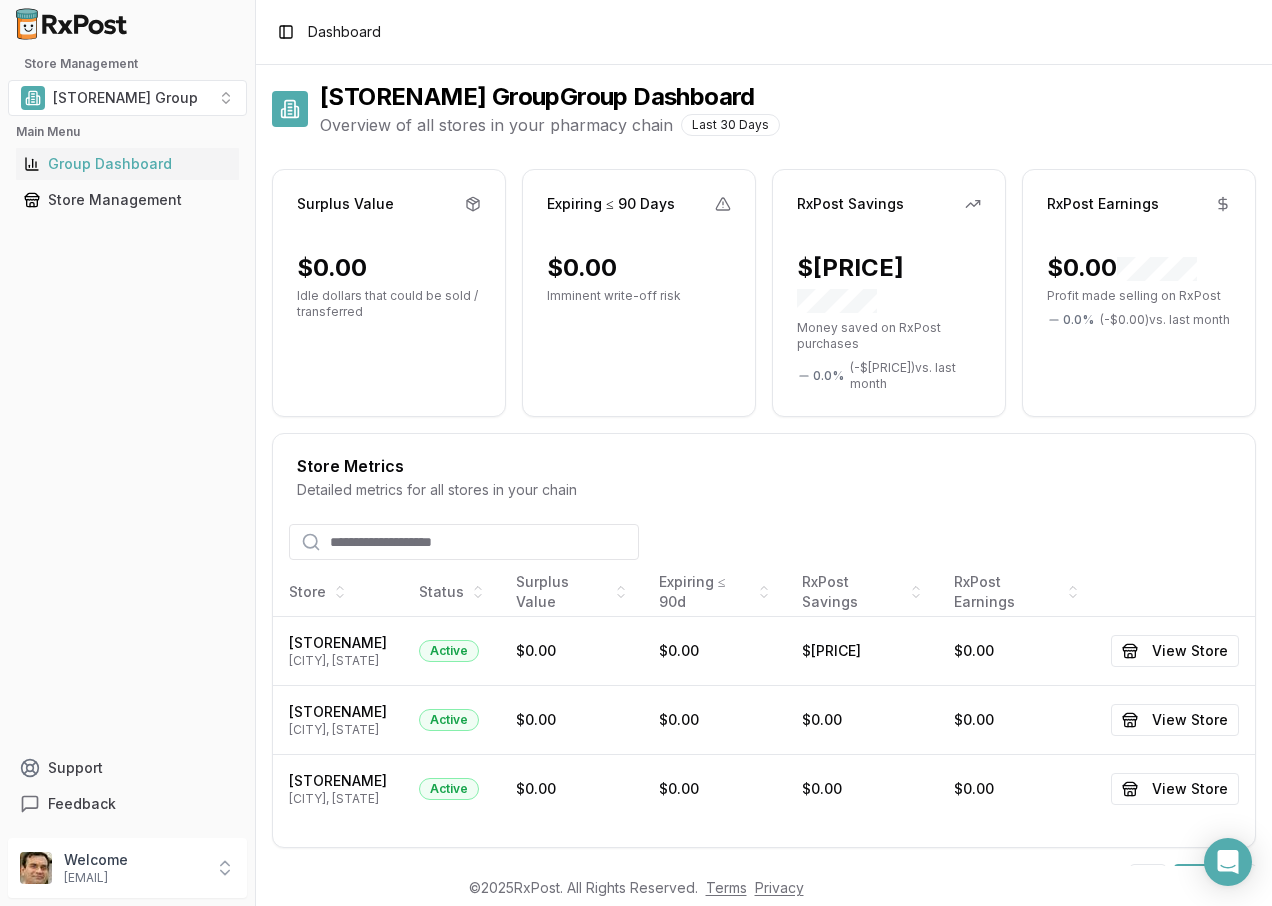click at bounding box center [72, 24] 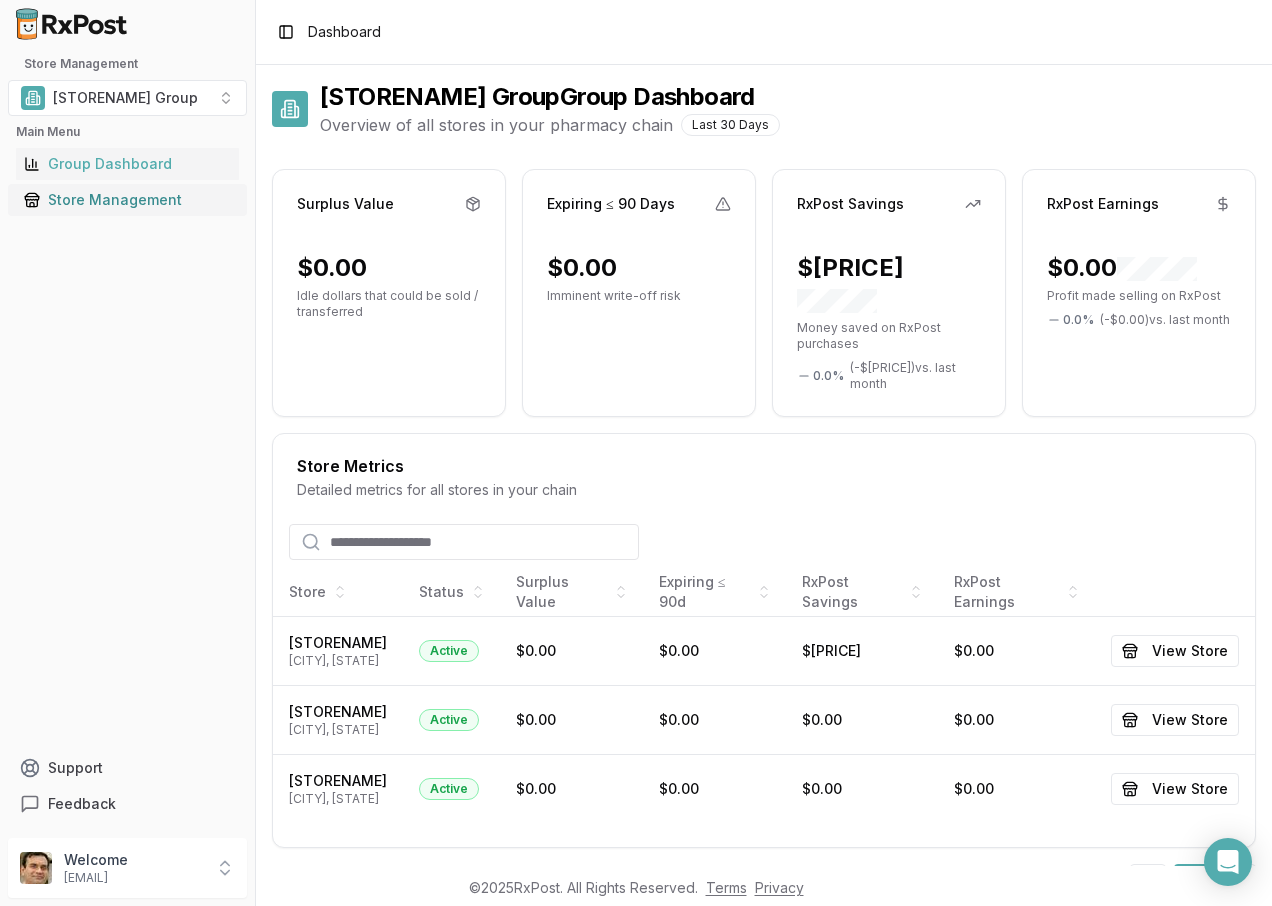 scroll, scrollTop: 106, scrollLeft: 0, axis: vertical 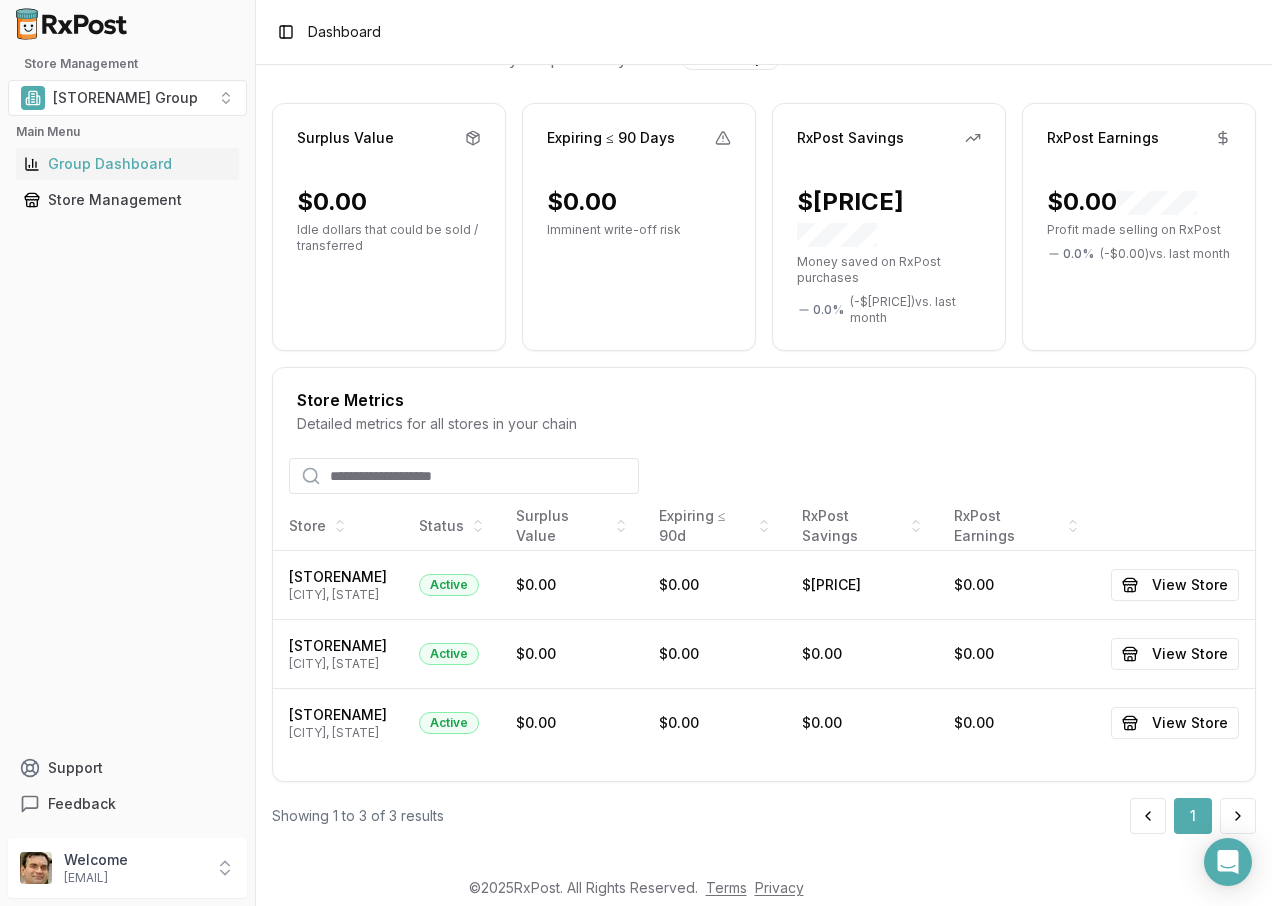 click at bounding box center (72, 24) 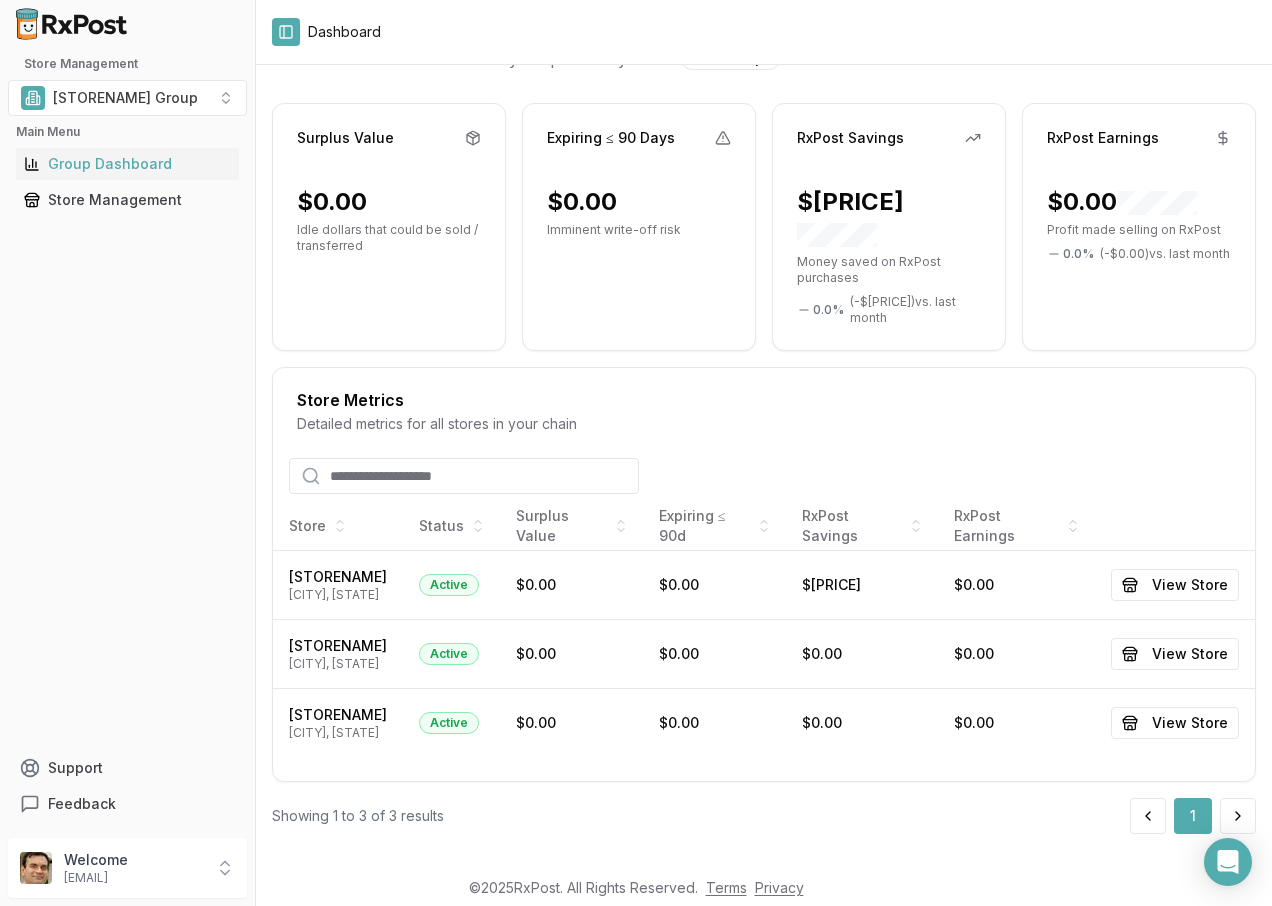 click on "Toggle Sidebar" at bounding box center [286, 32] 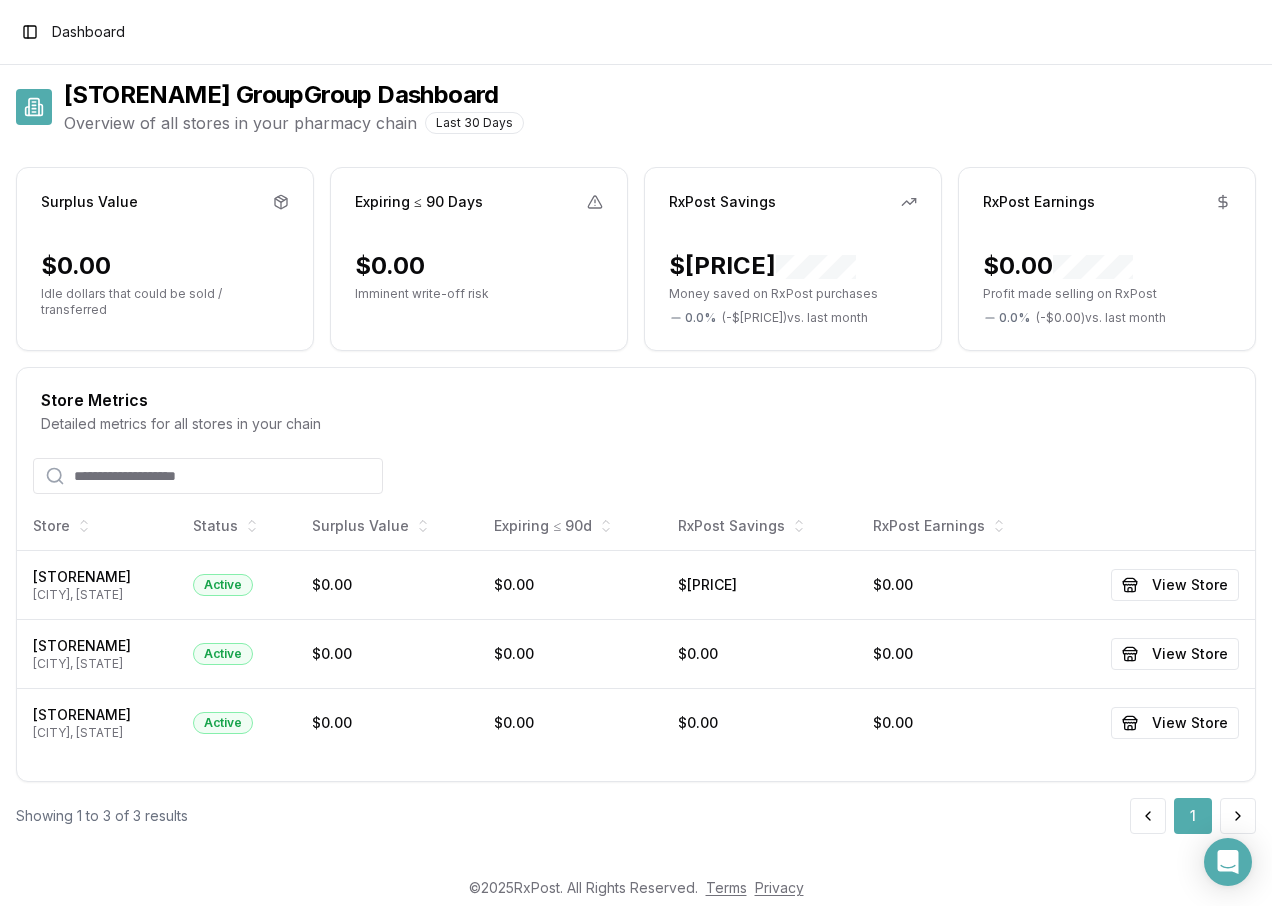 scroll, scrollTop: 0, scrollLeft: 0, axis: both 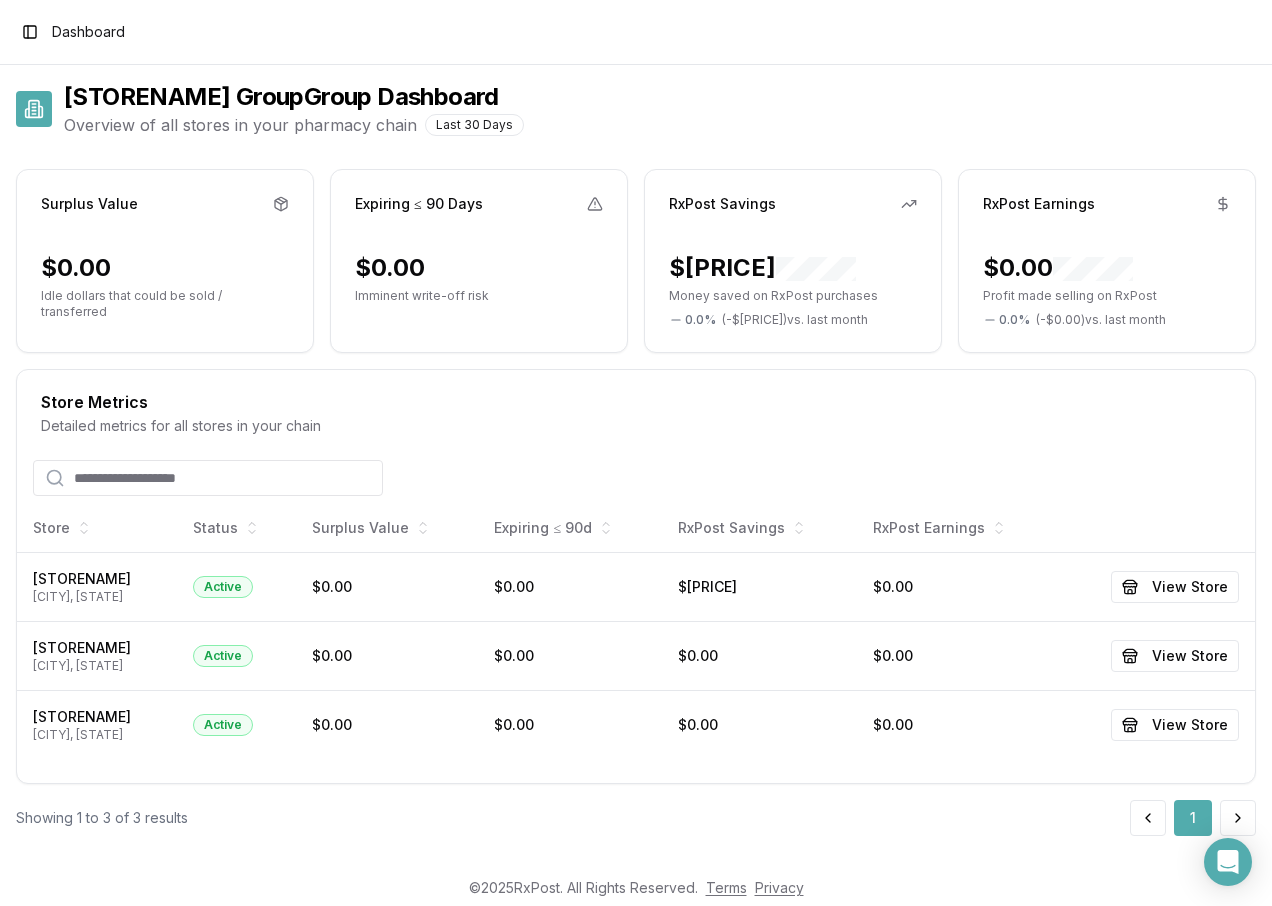 click on "$[PRICE]" at bounding box center [762, 268] 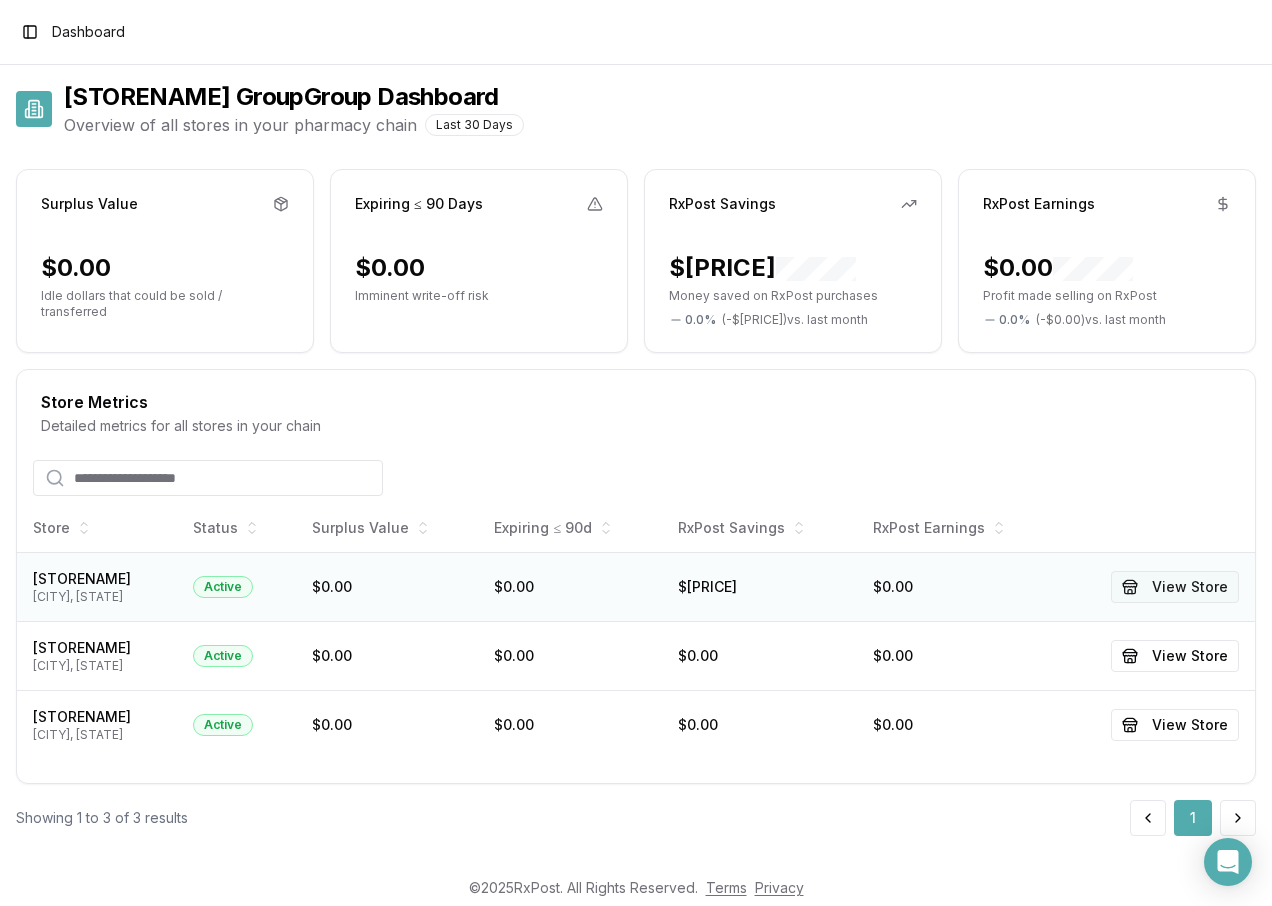 click on "View Store" at bounding box center [1175, 587] 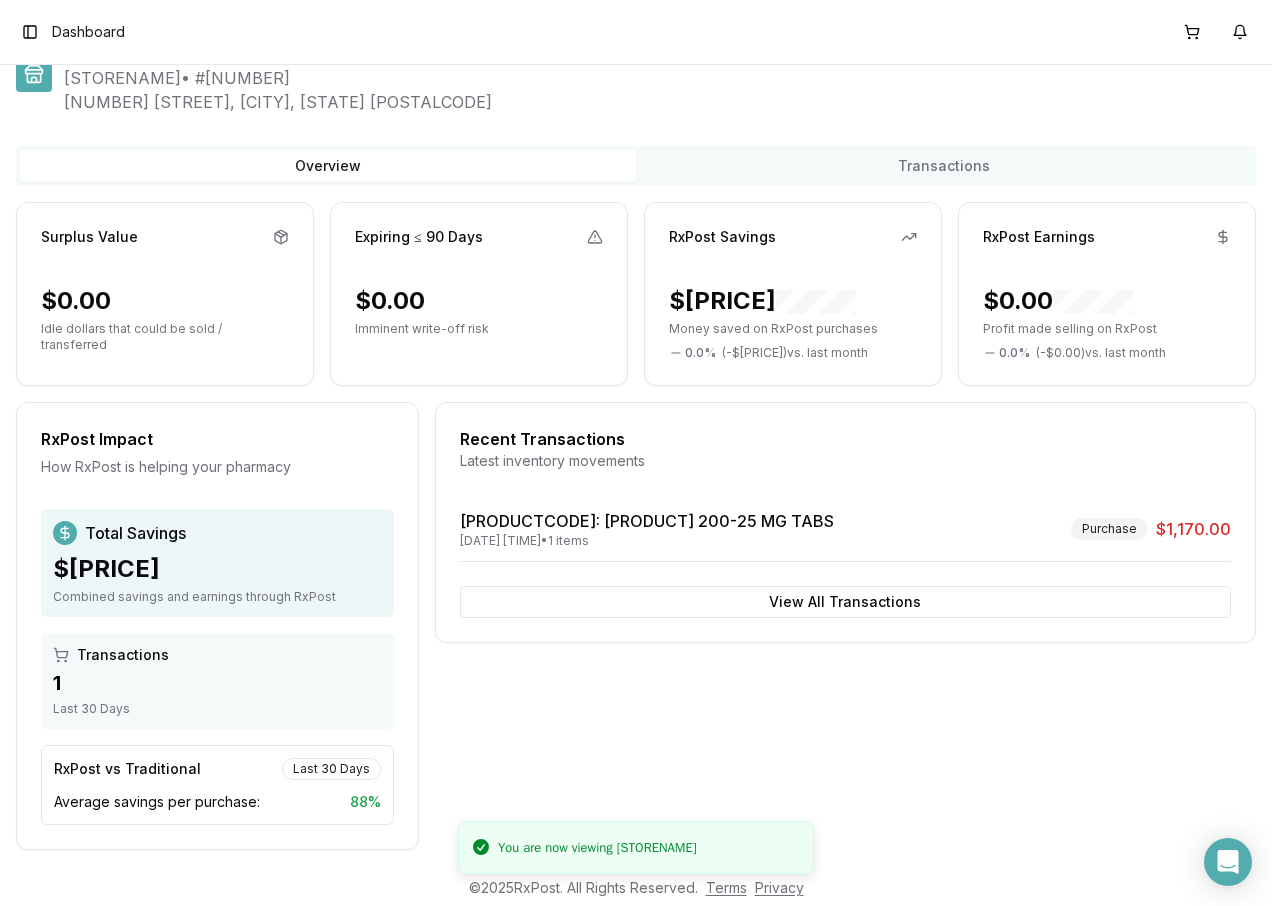 scroll, scrollTop: 0, scrollLeft: 0, axis: both 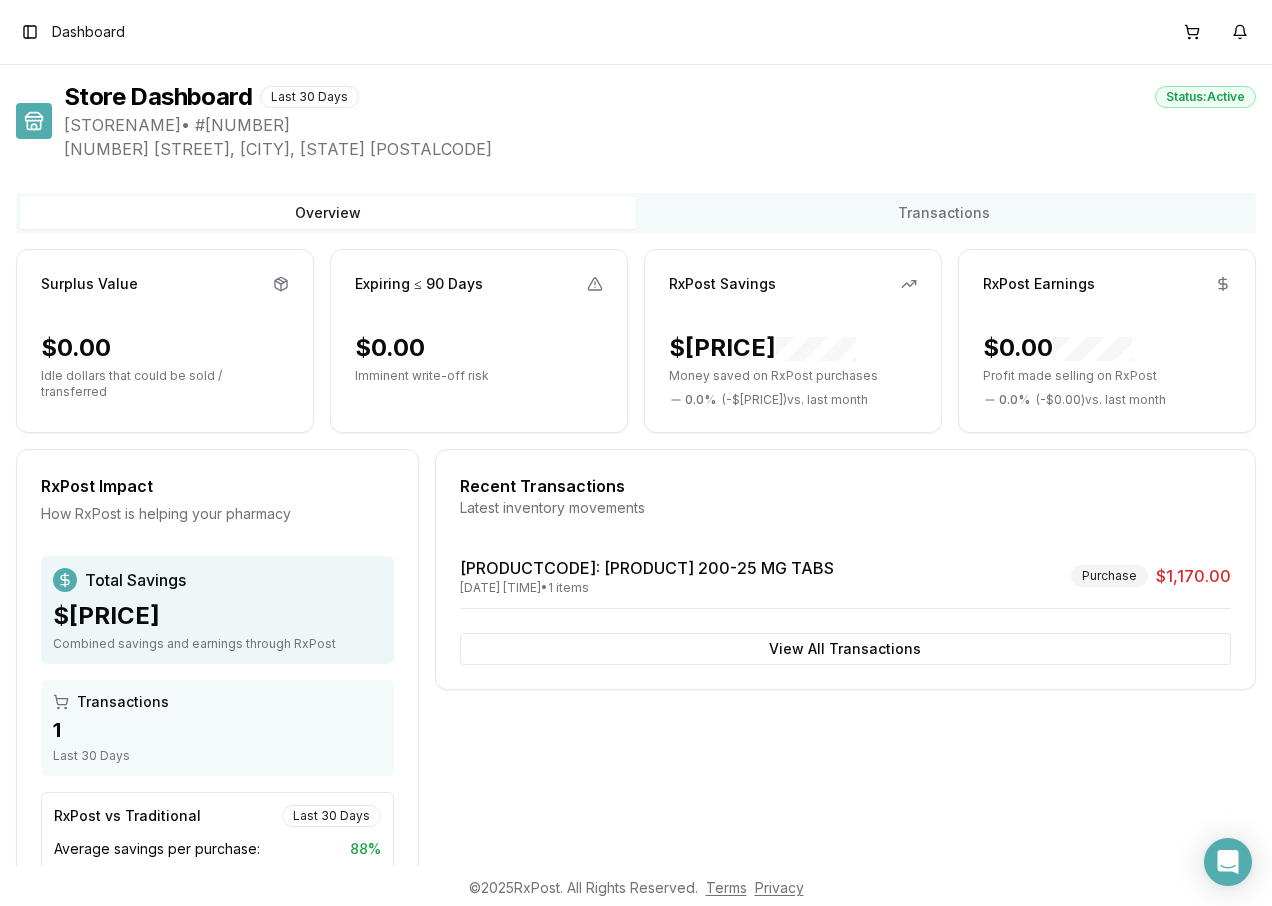 click 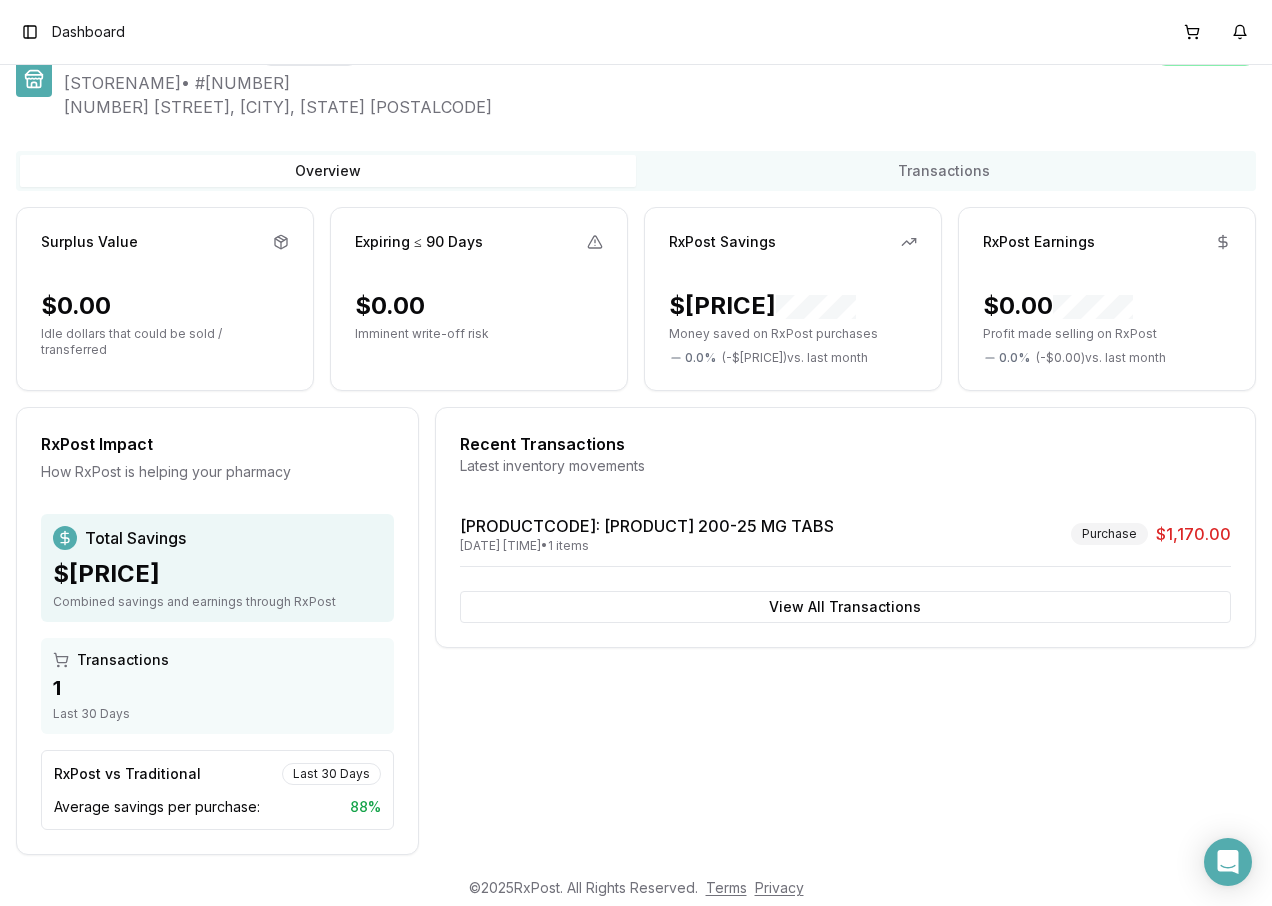 scroll, scrollTop: 63, scrollLeft: 0, axis: vertical 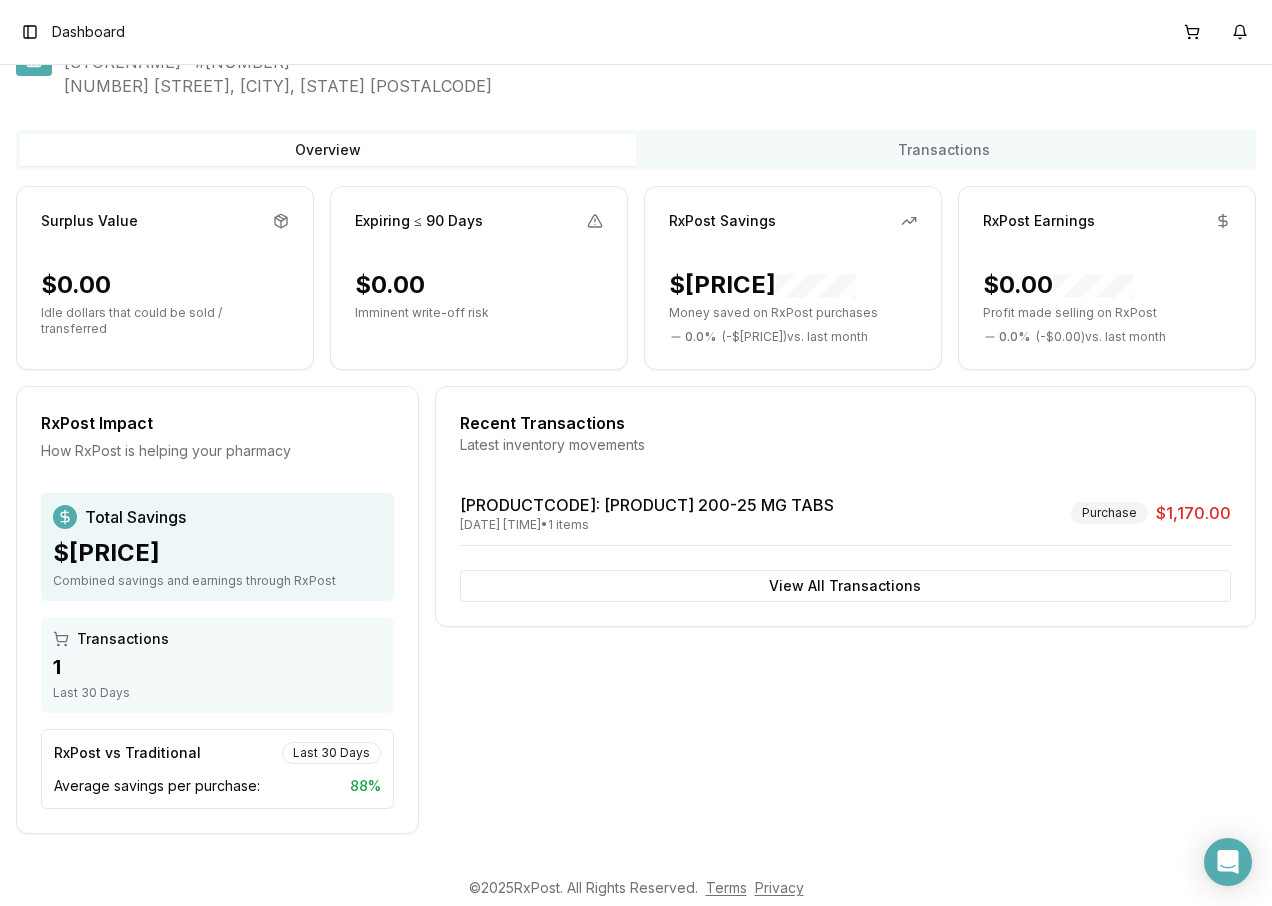 click on "RxPost vs Traditional" at bounding box center [127, 753] 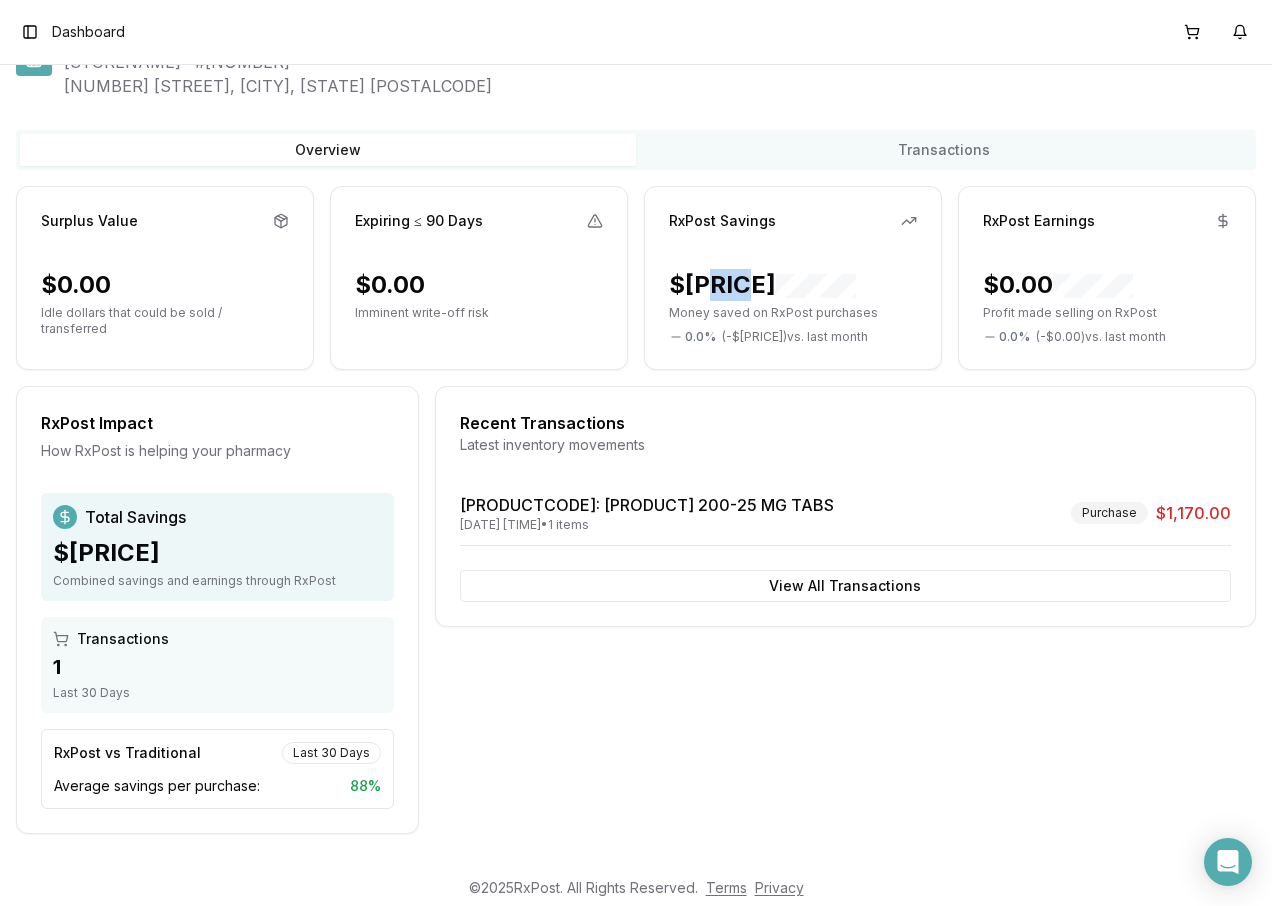 click on "$[PRICE]" at bounding box center (762, 285) 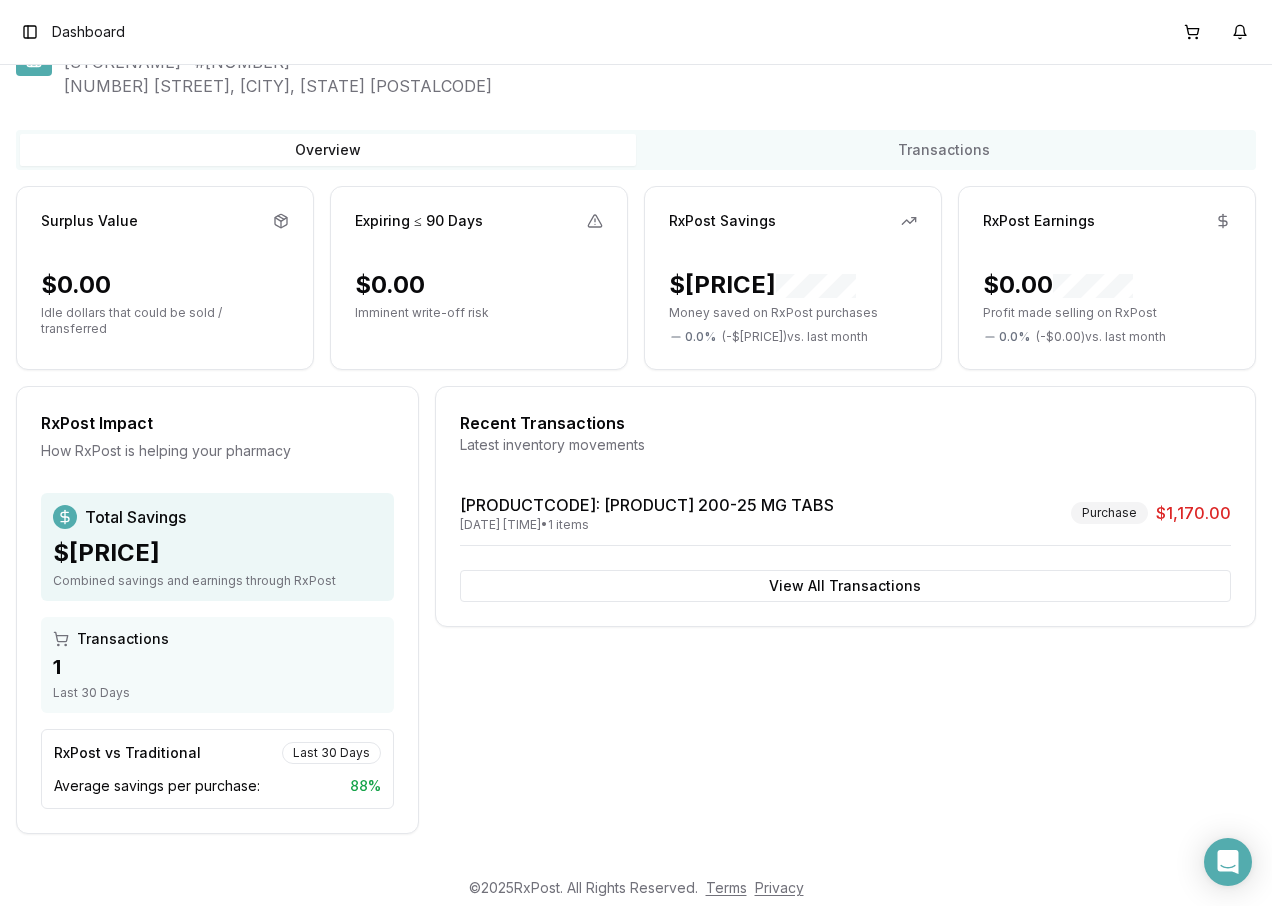 click on "Surplus Value $0.00 Idle dollars that could be sold / transferred Expiring ≤ 90 Days $0.00 Imminent write-off risk RxPost Savings $[PRICE] Money saved on RxPost purchases 0.0 % ( - $[PRICE] )  vs. last month RxPost Earnings $0.00 Profit made selling on RxPost 0.0 % ( - $0.00 )  vs. last month" at bounding box center [636, 278] 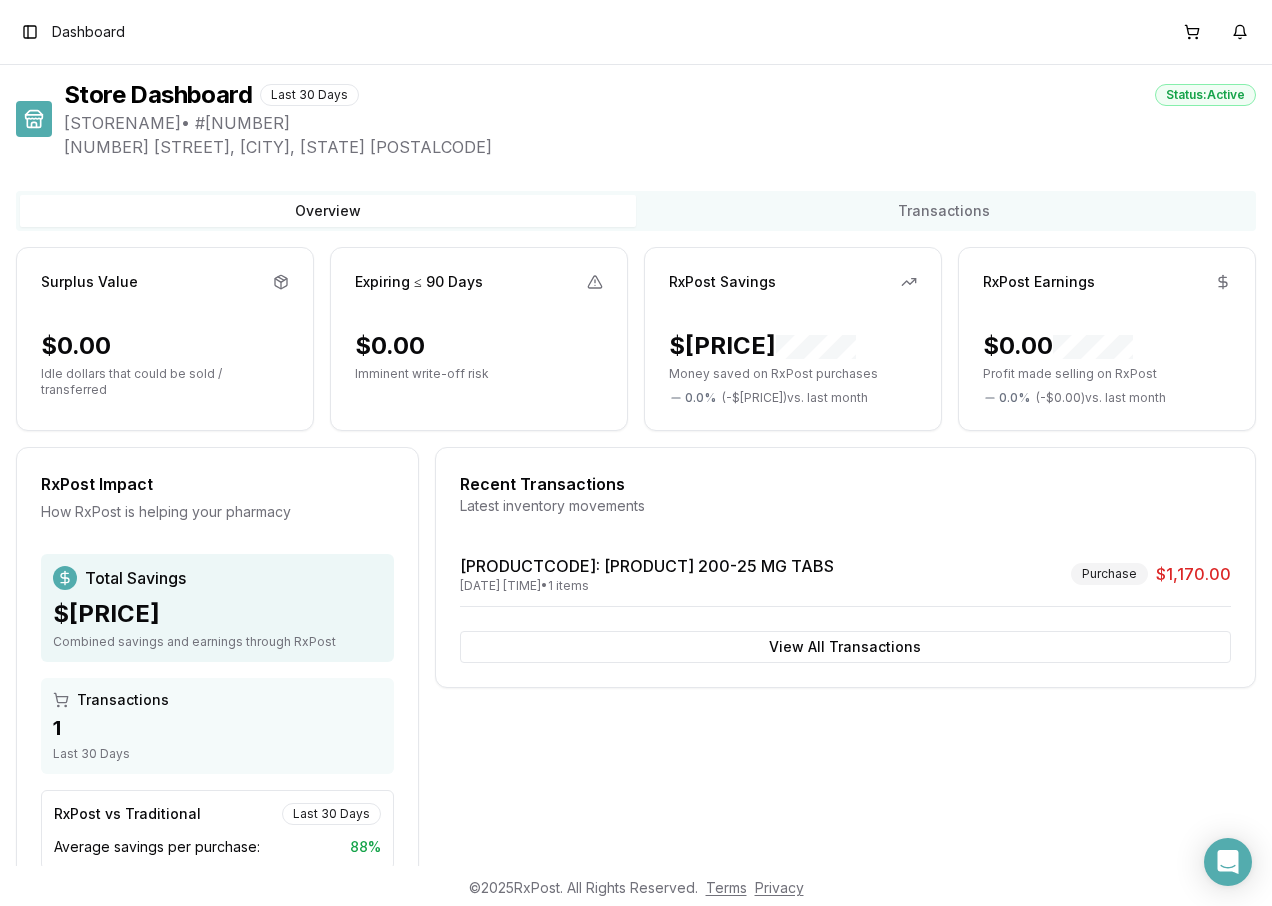 scroll, scrollTop: 0, scrollLeft: 0, axis: both 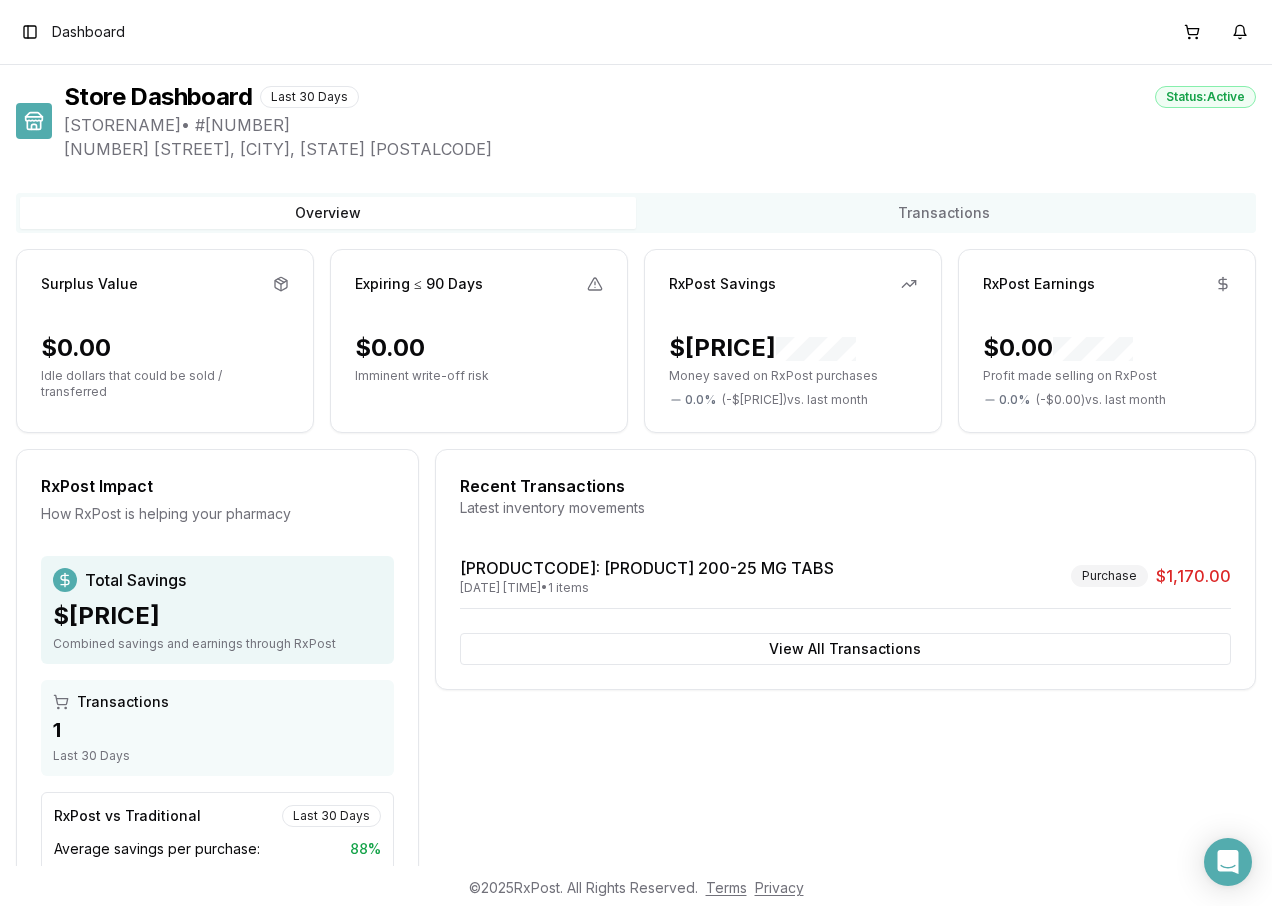 click on "Status:  Active" at bounding box center [1205, 97] 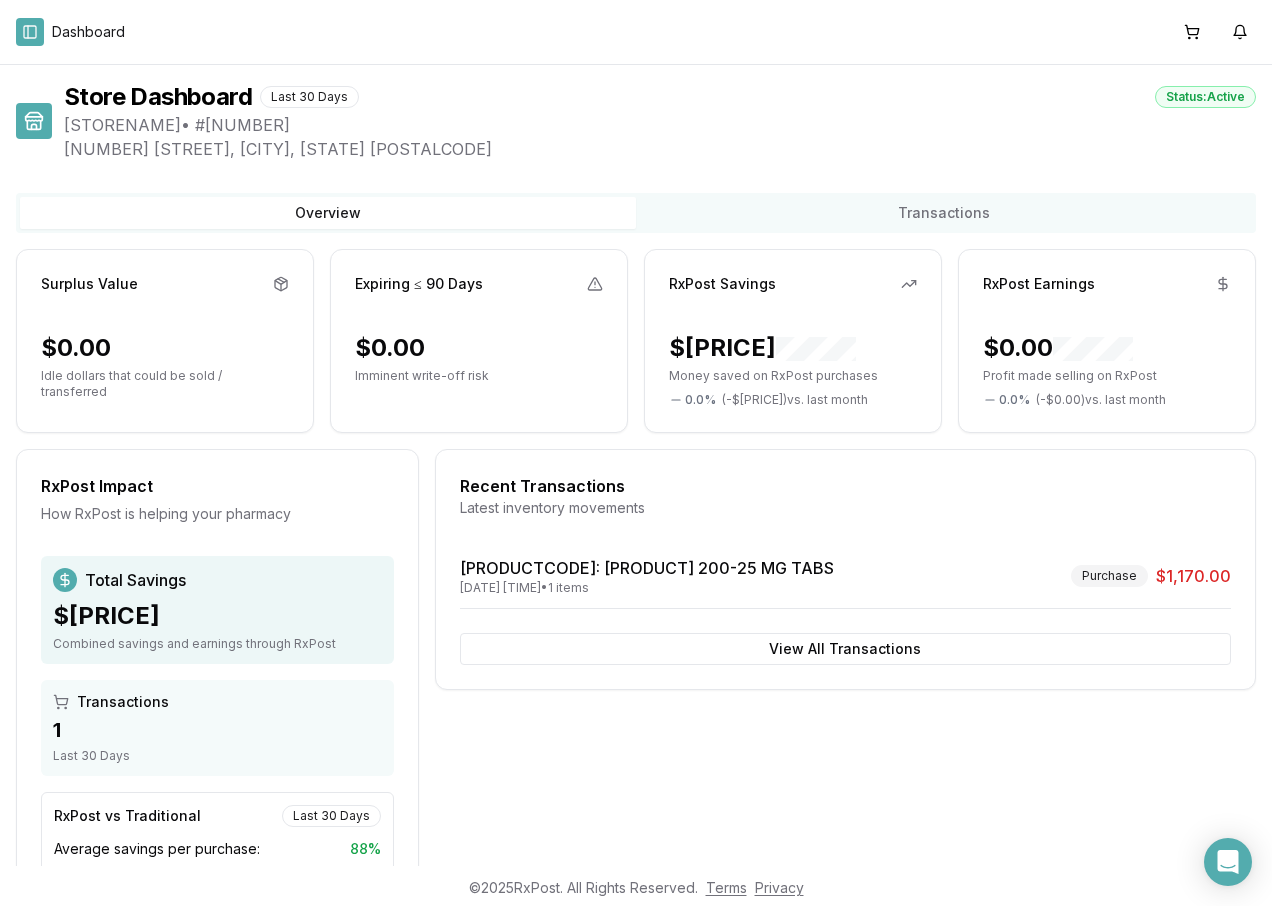 click on "Toggle Sidebar" at bounding box center [30, 32] 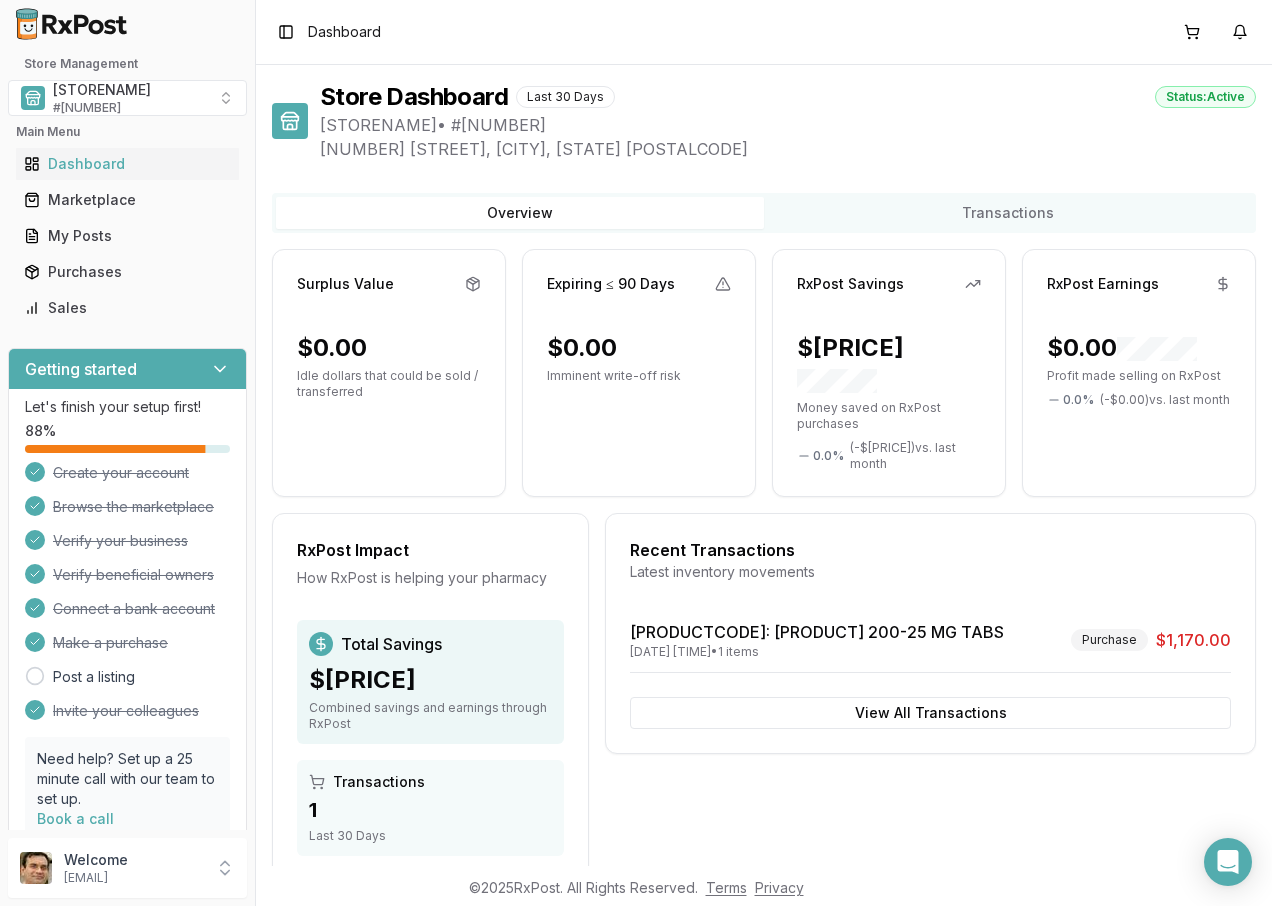 click on "Getting started" at bounding box center (127, 369) 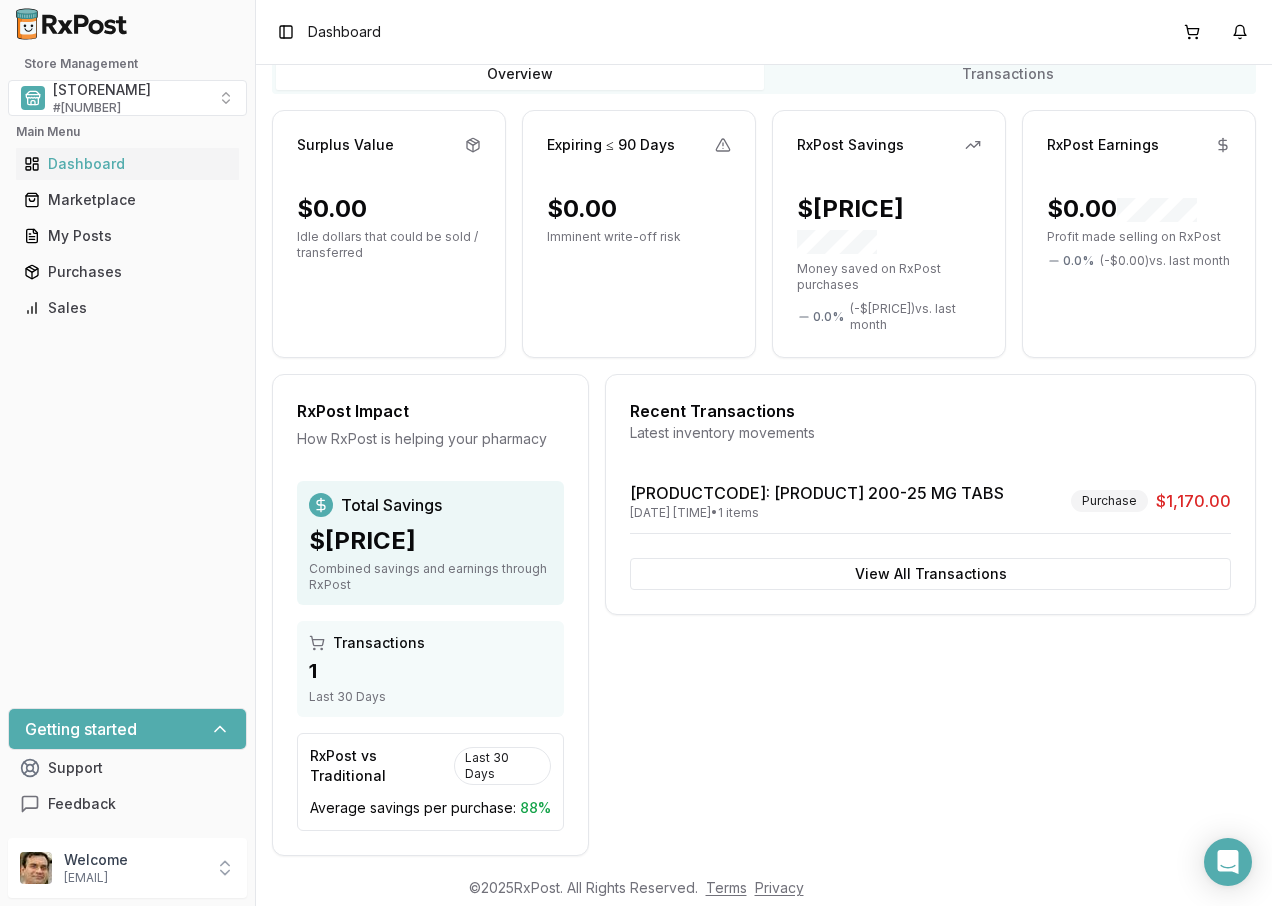 scroll, scrollTop: 143, scrollLeft: 0, axis: vertical 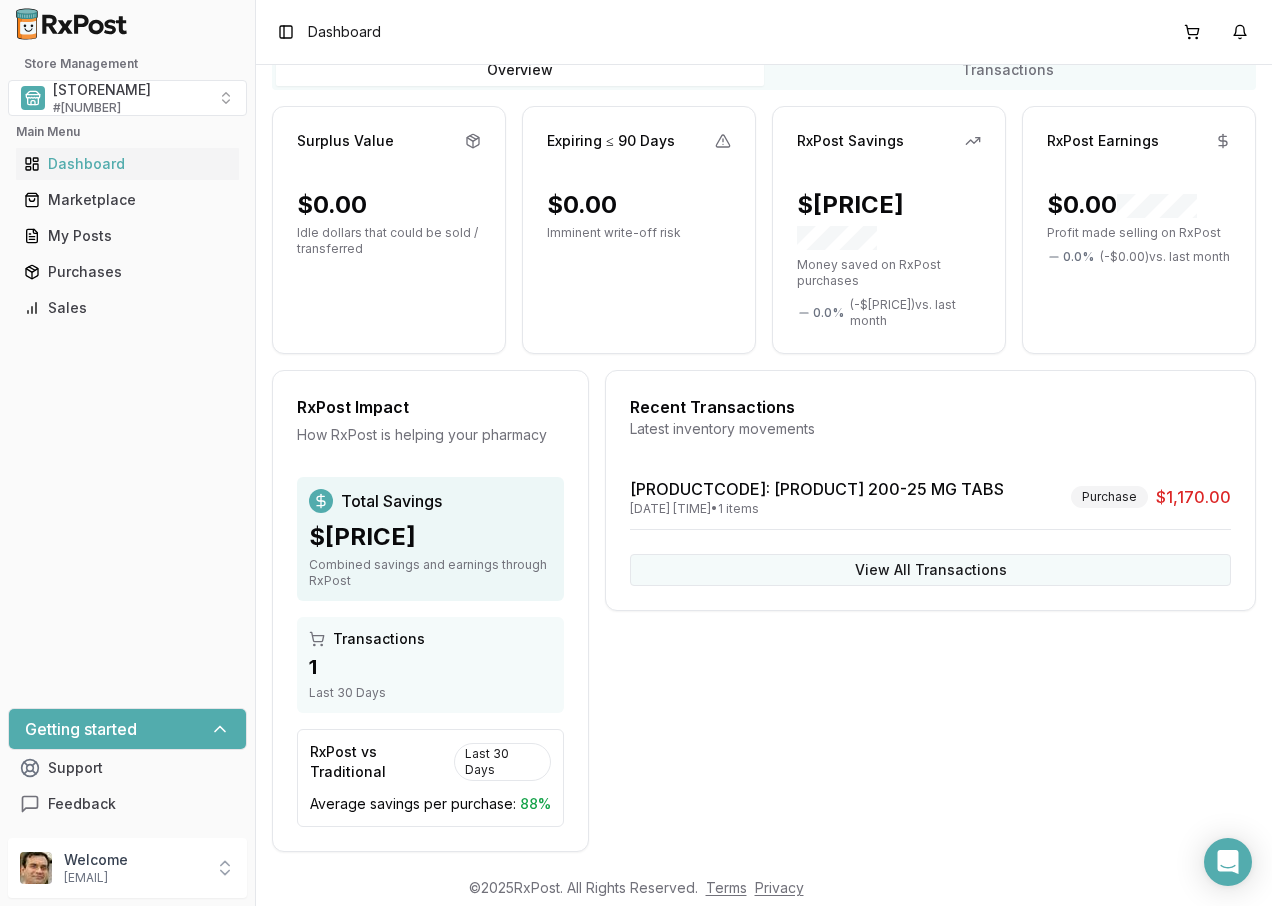 click on "View All Transactions" at bounding box center (930, 570) 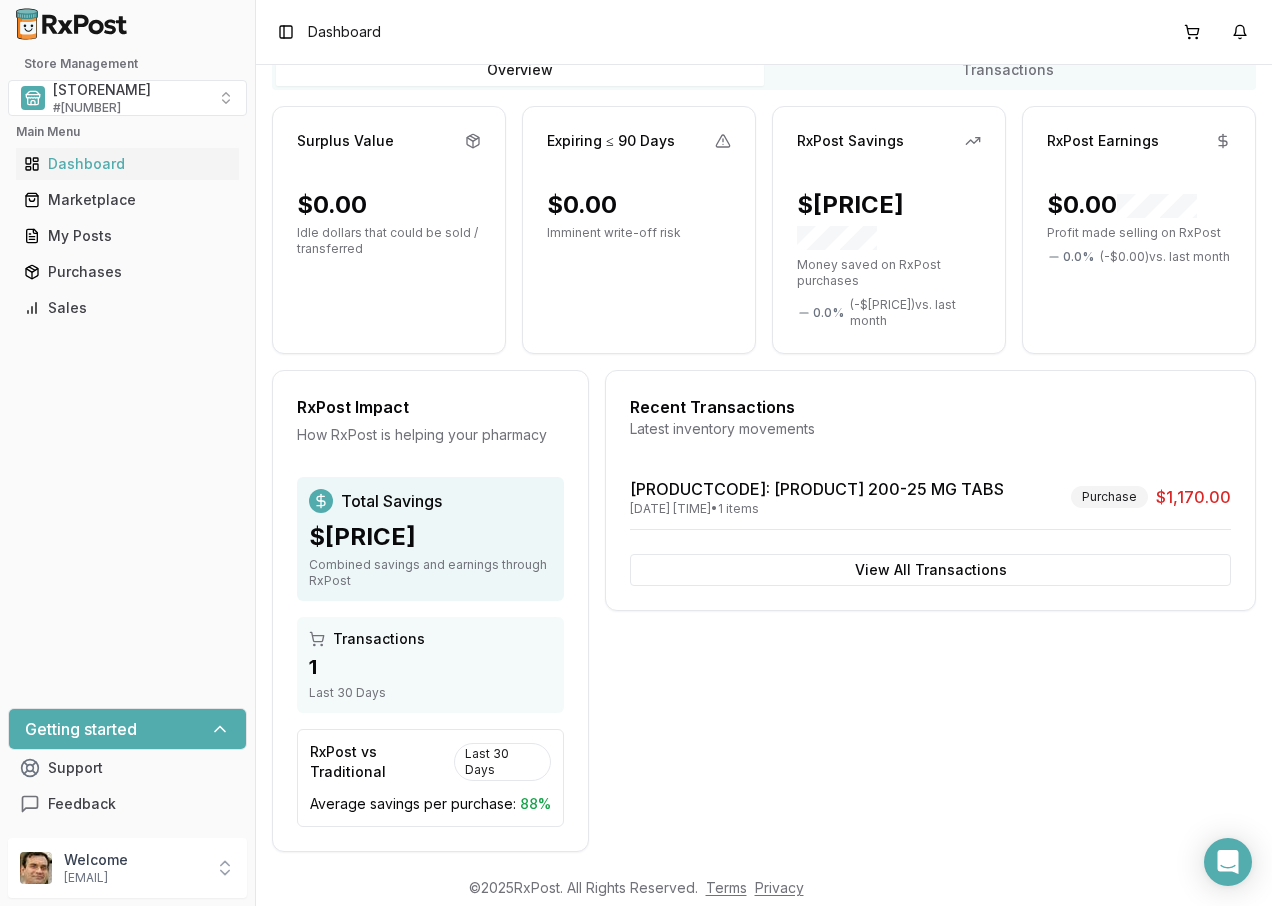 scroll, scrollTop: 0, scrollLeft: 0, axis: both 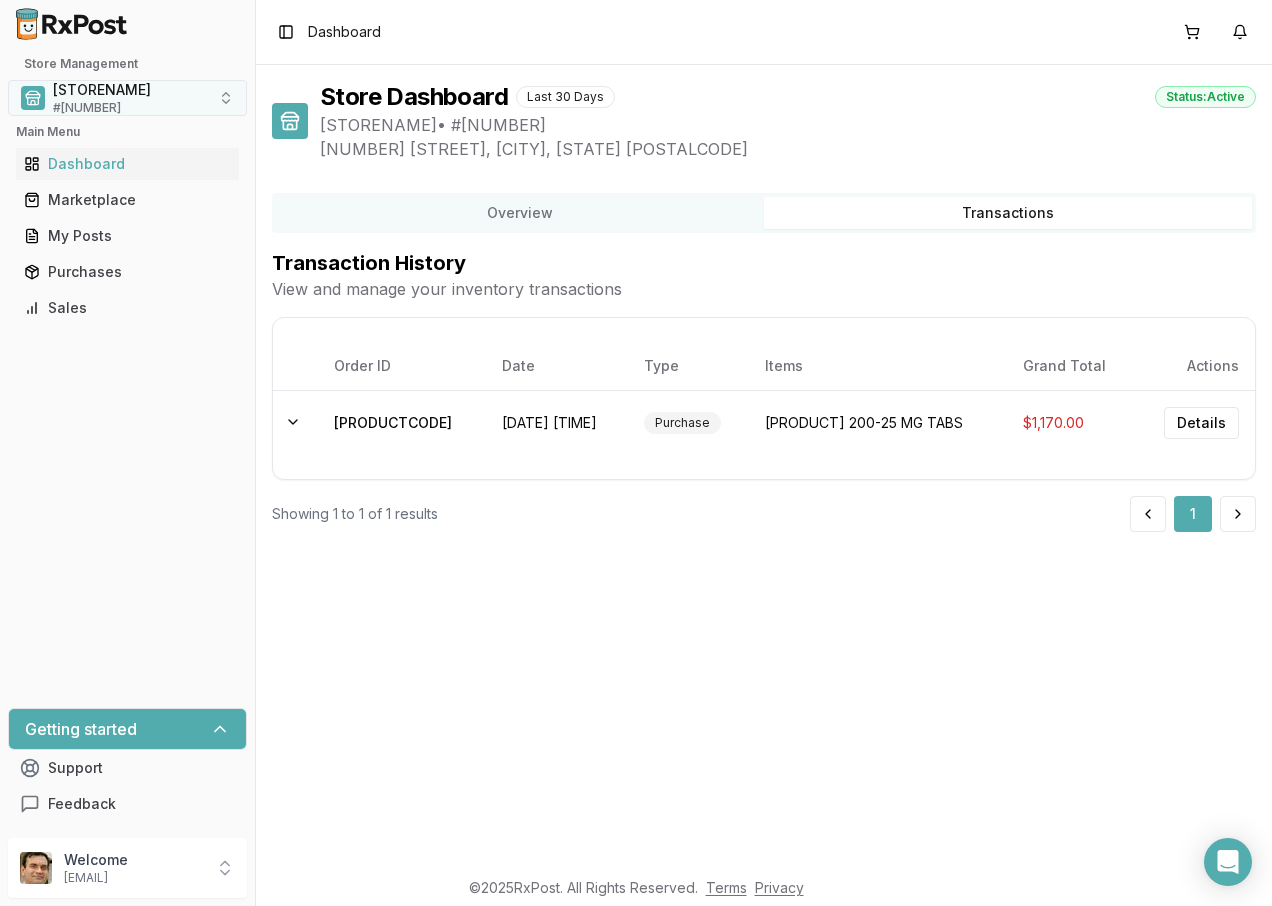 click on "[STORENAME]" at bounding box center (102, 90) 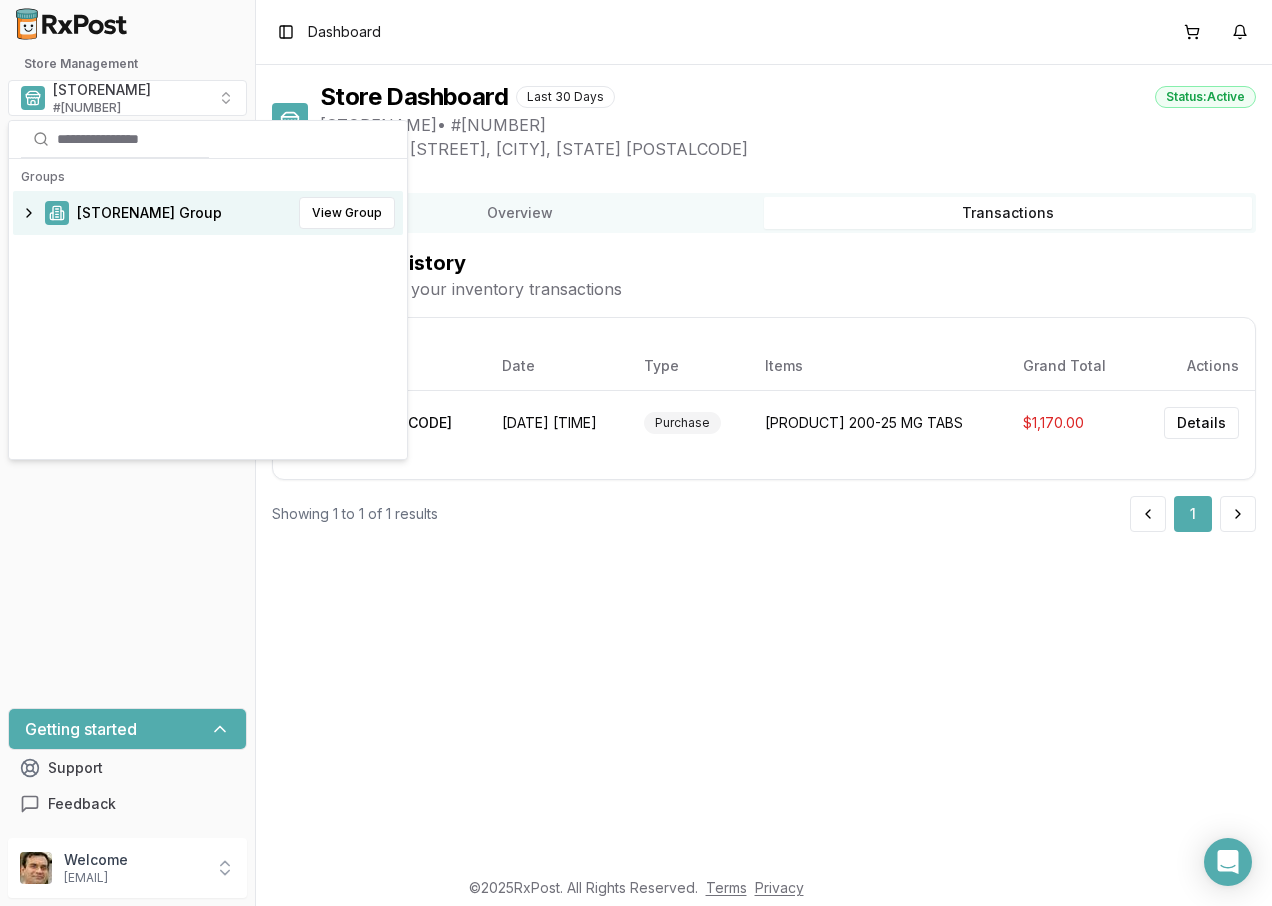 click at bounding box center [127, 139] 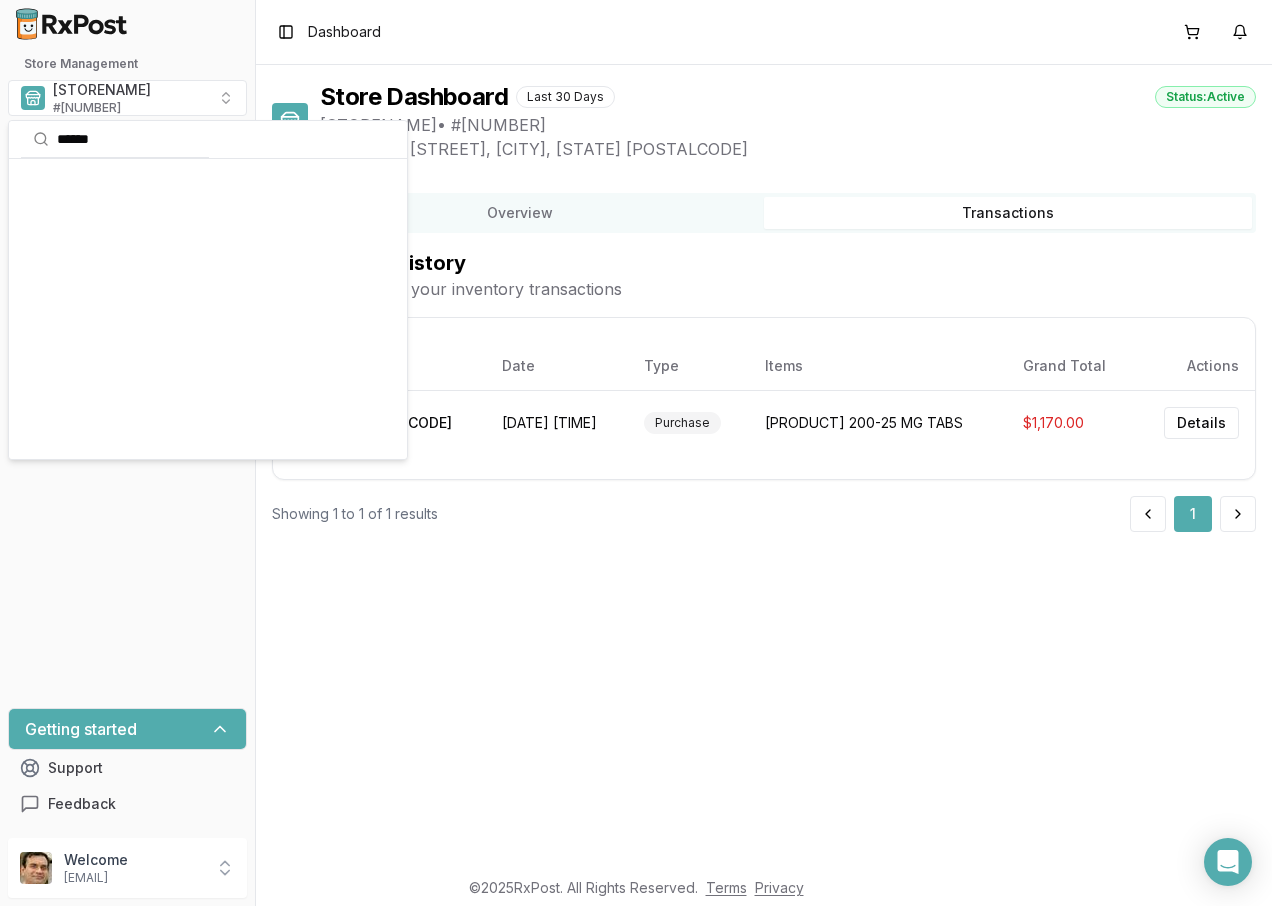 type on "******" 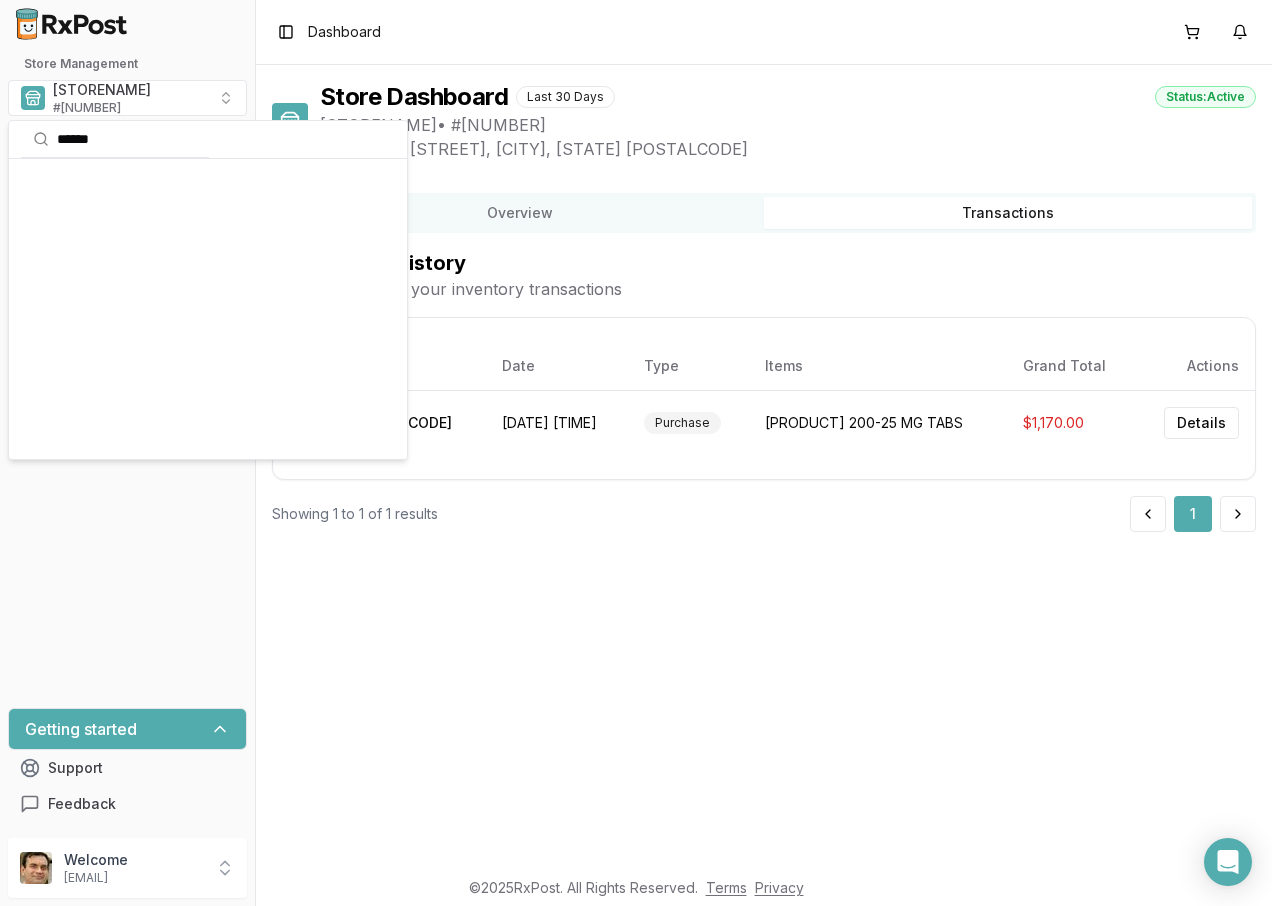 click on "Store Management [STORENAME] # [NUMBER] Main Menu Dashboard Marketplace My Posts Purchases Sales Getting started Support Feedback" at bounding box center (127, 439) 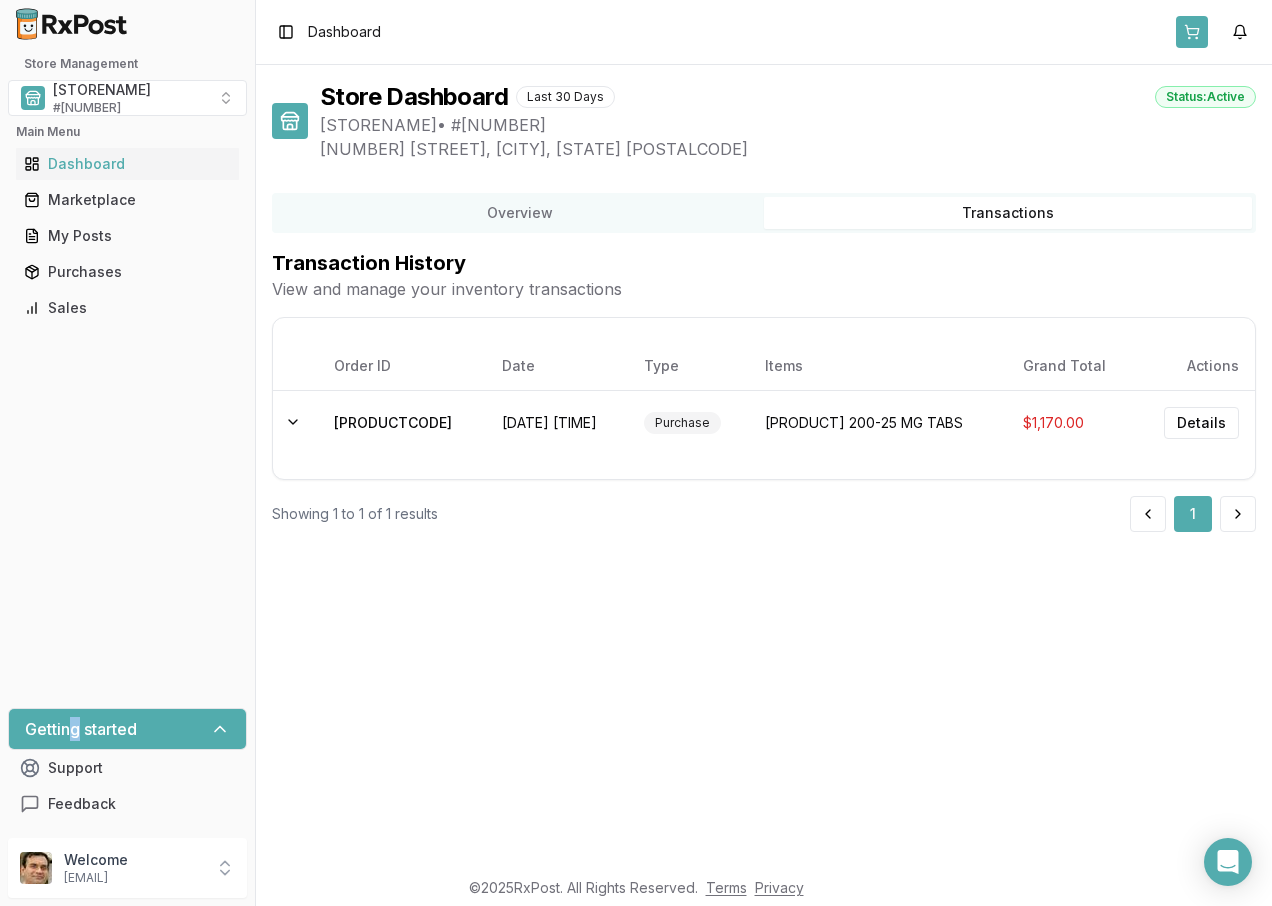 click at bounding box center [1192, 32] 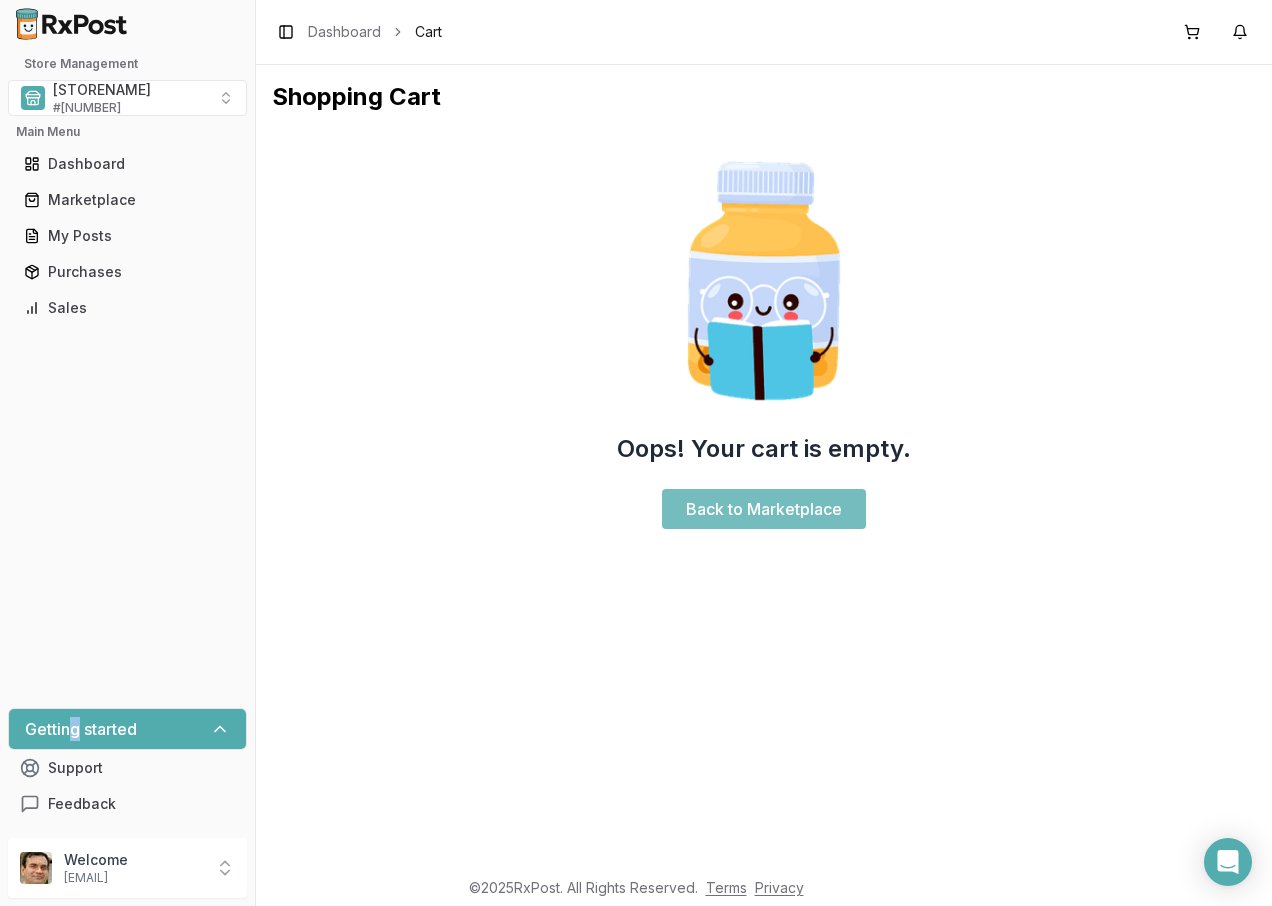 click on "Back to Marketplace" at bounding box center (764, 509) 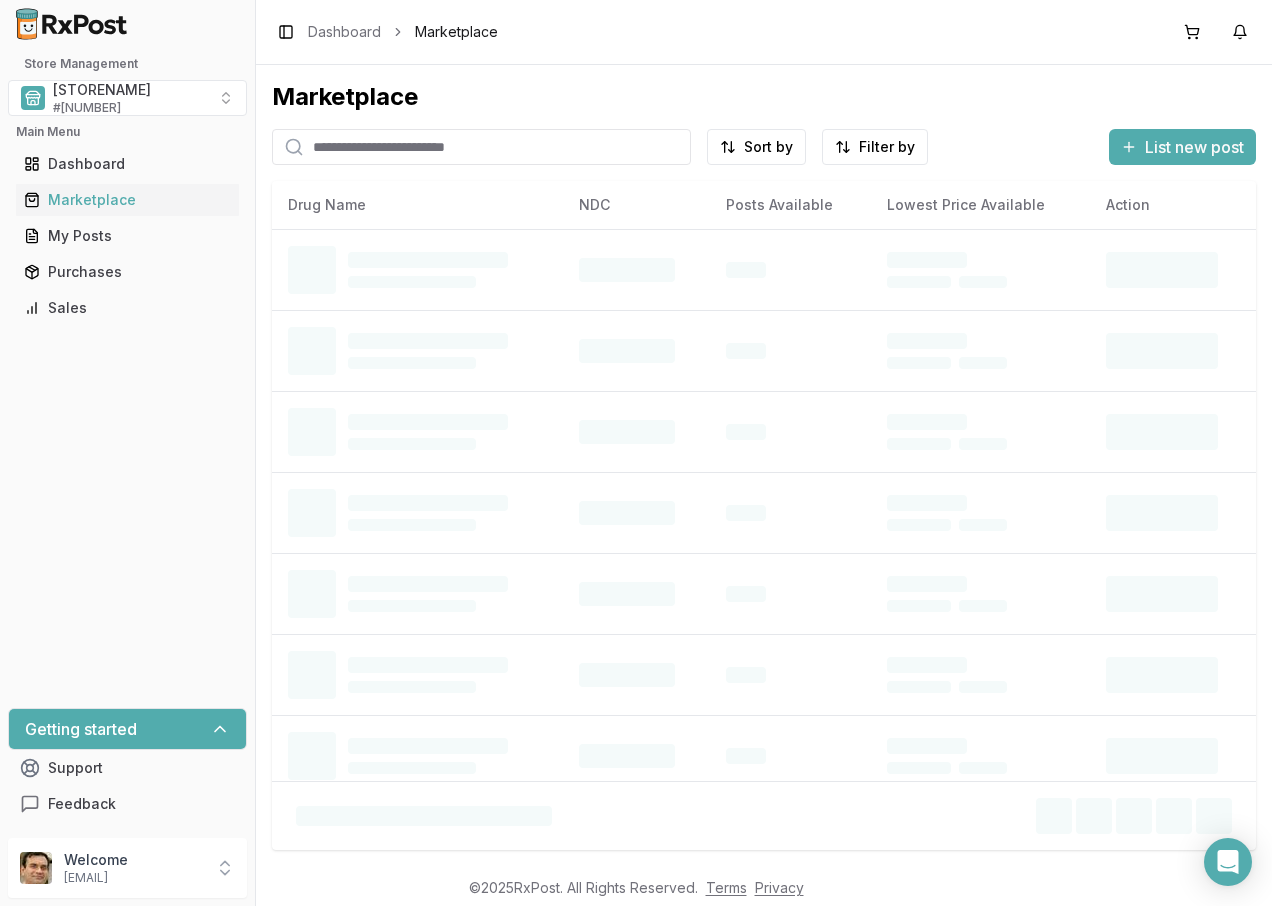 click at bounding box center [481, 147] 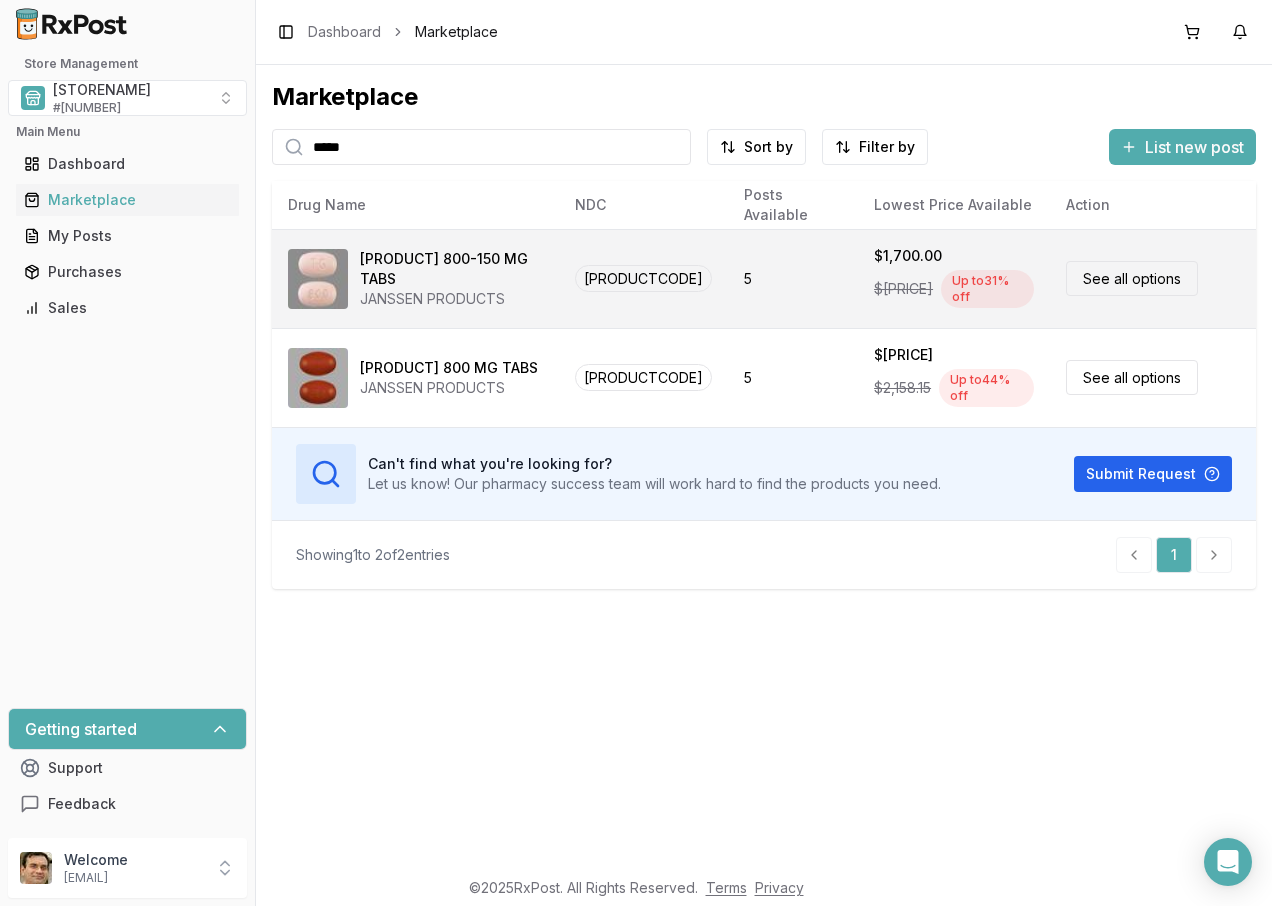 type on "[PASSWORD]" 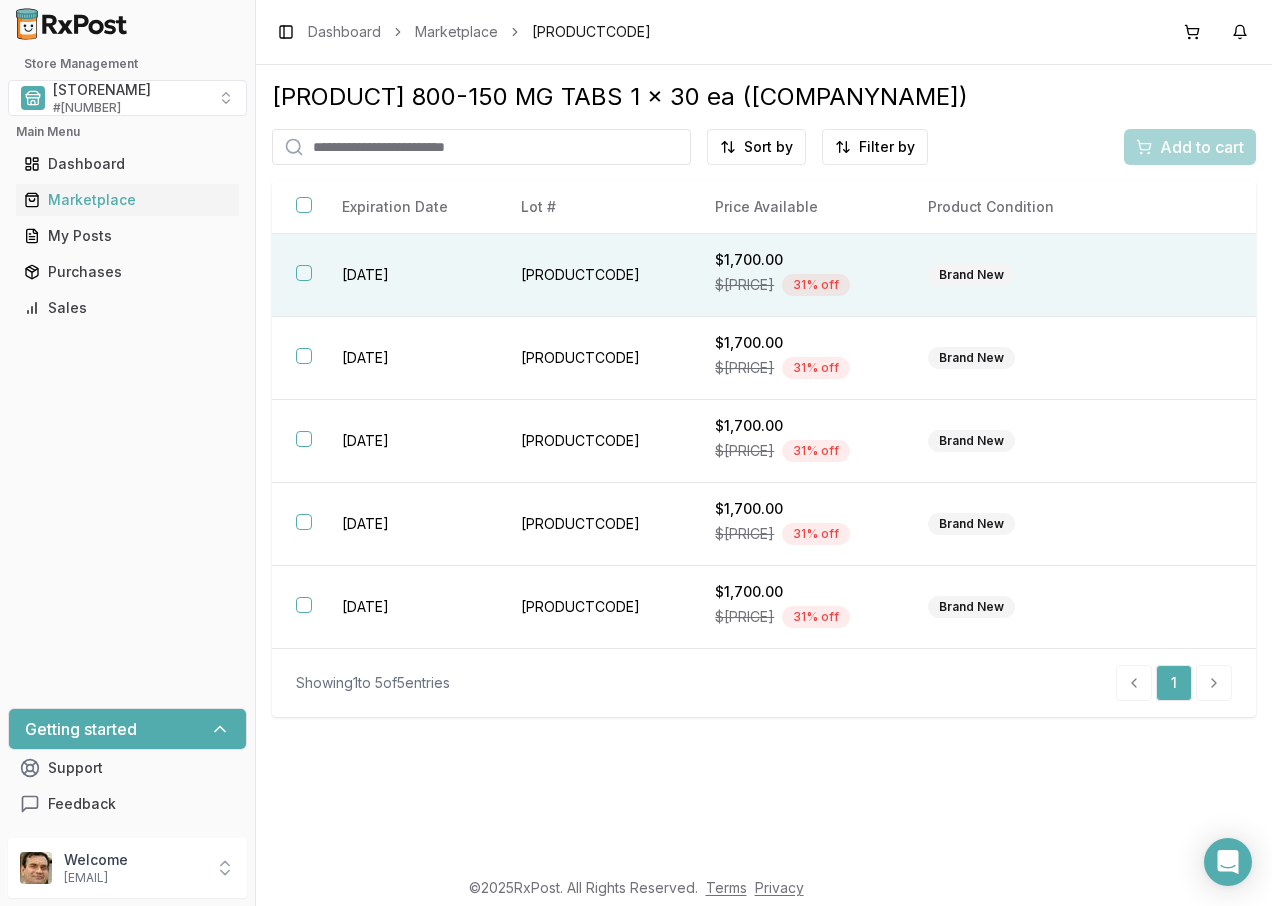 click at bounding box center (304, 273) 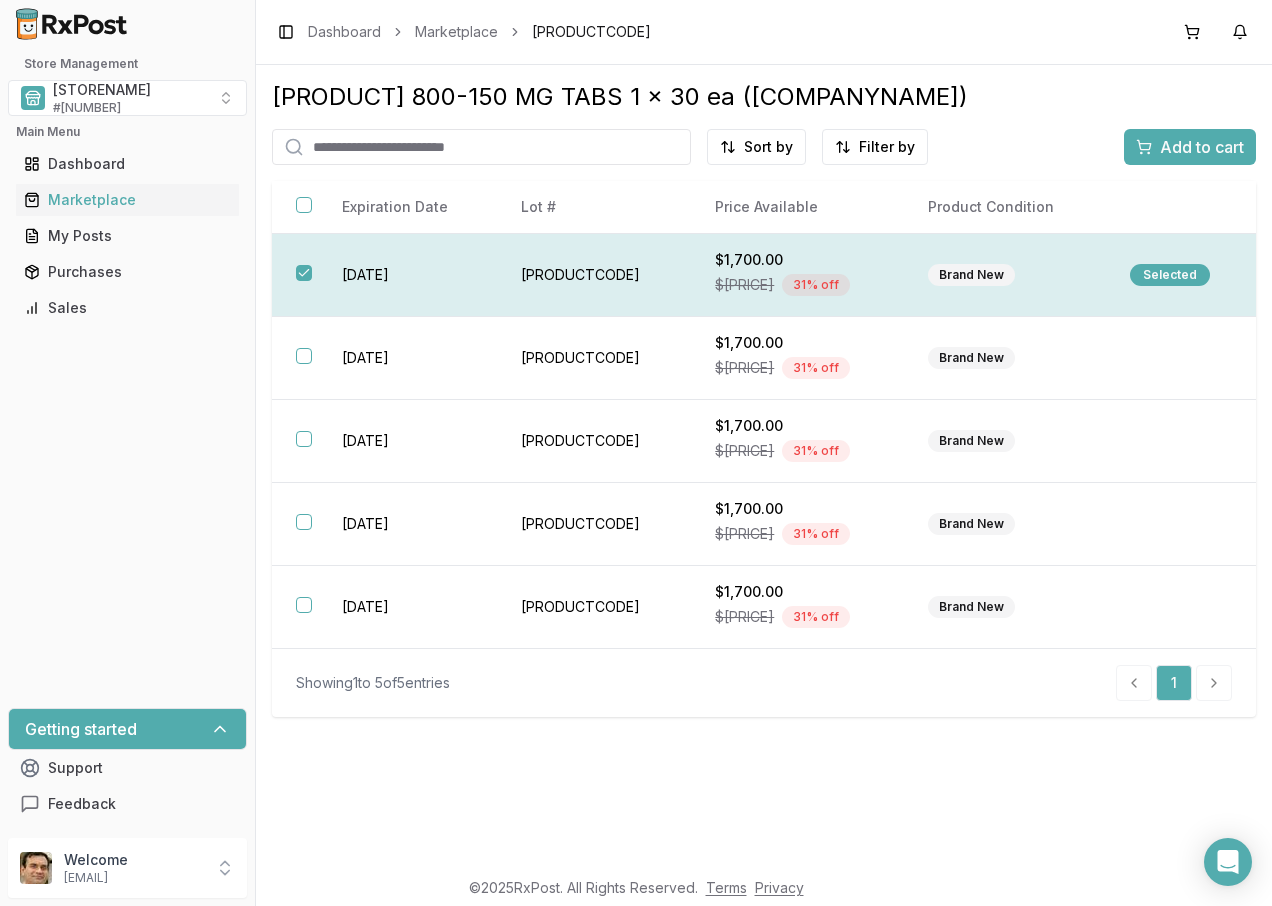 click on "Selected" at bounding box center [1170, 275] 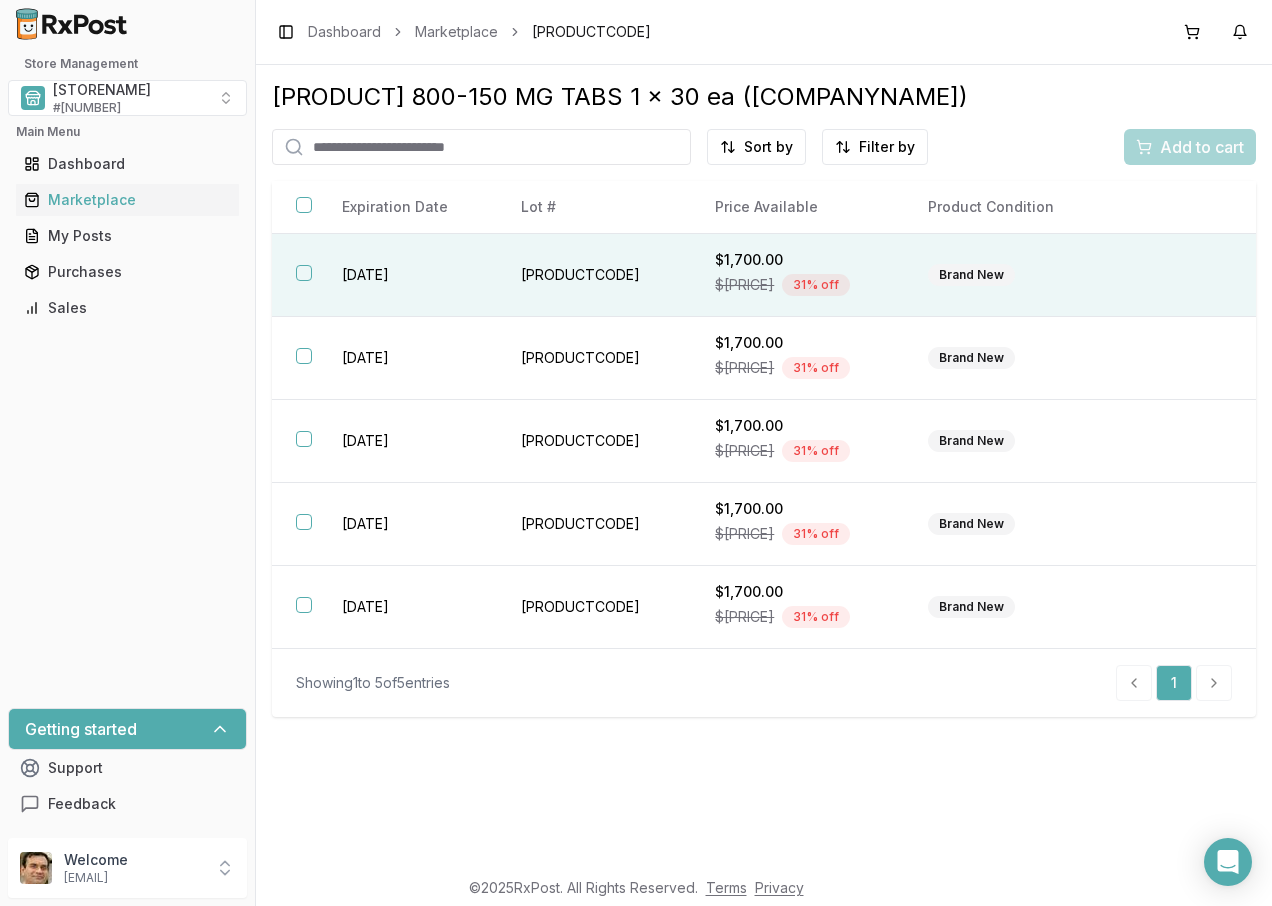 click on "Add to cart" at bounding box center [1190, 147] 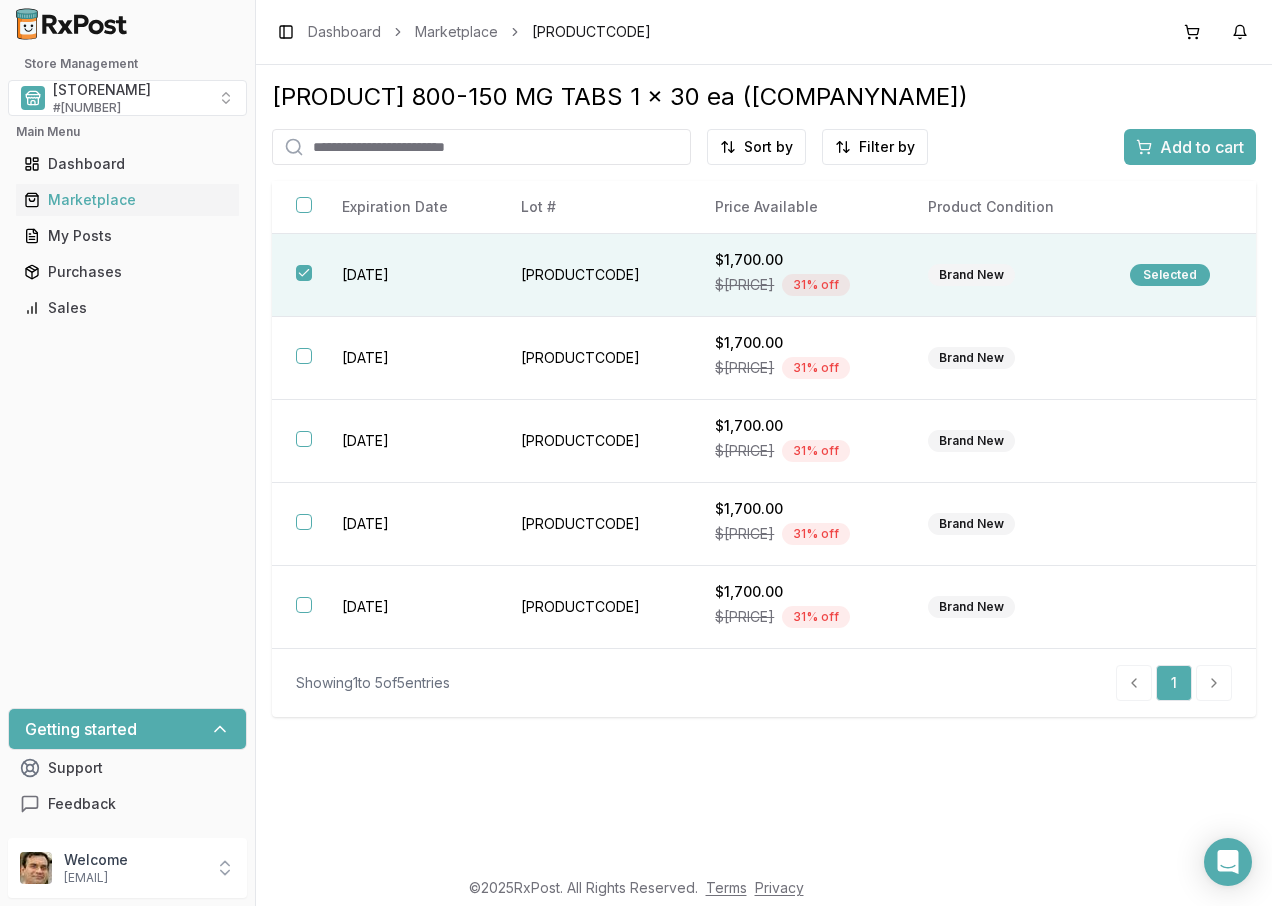 click on "Add to cart" at bounding box center (1190, 147) 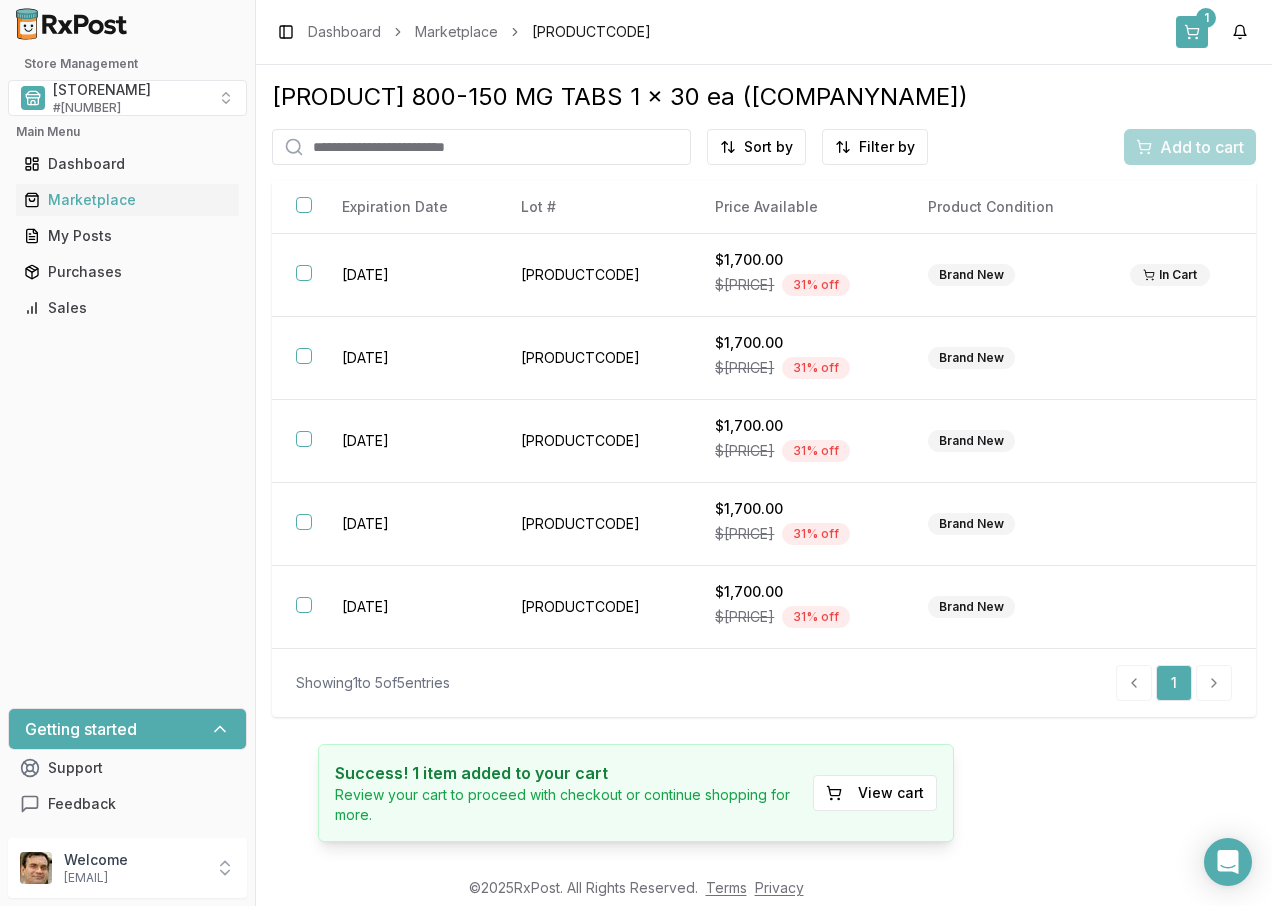 click on "1" at bounding box center [1192, 32] 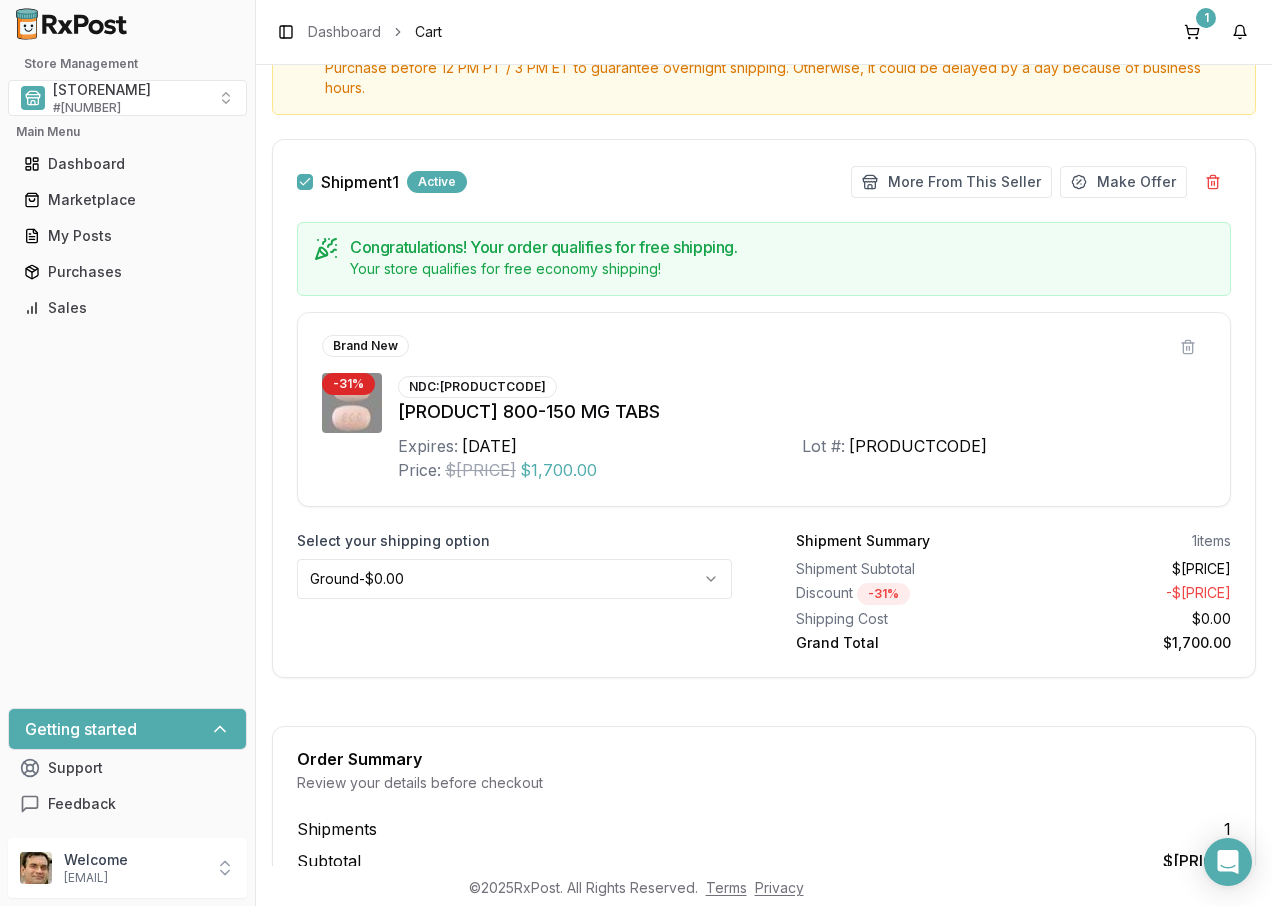 scroll, scrollTop: 300, scrollLeft: 0, axis: vertical 